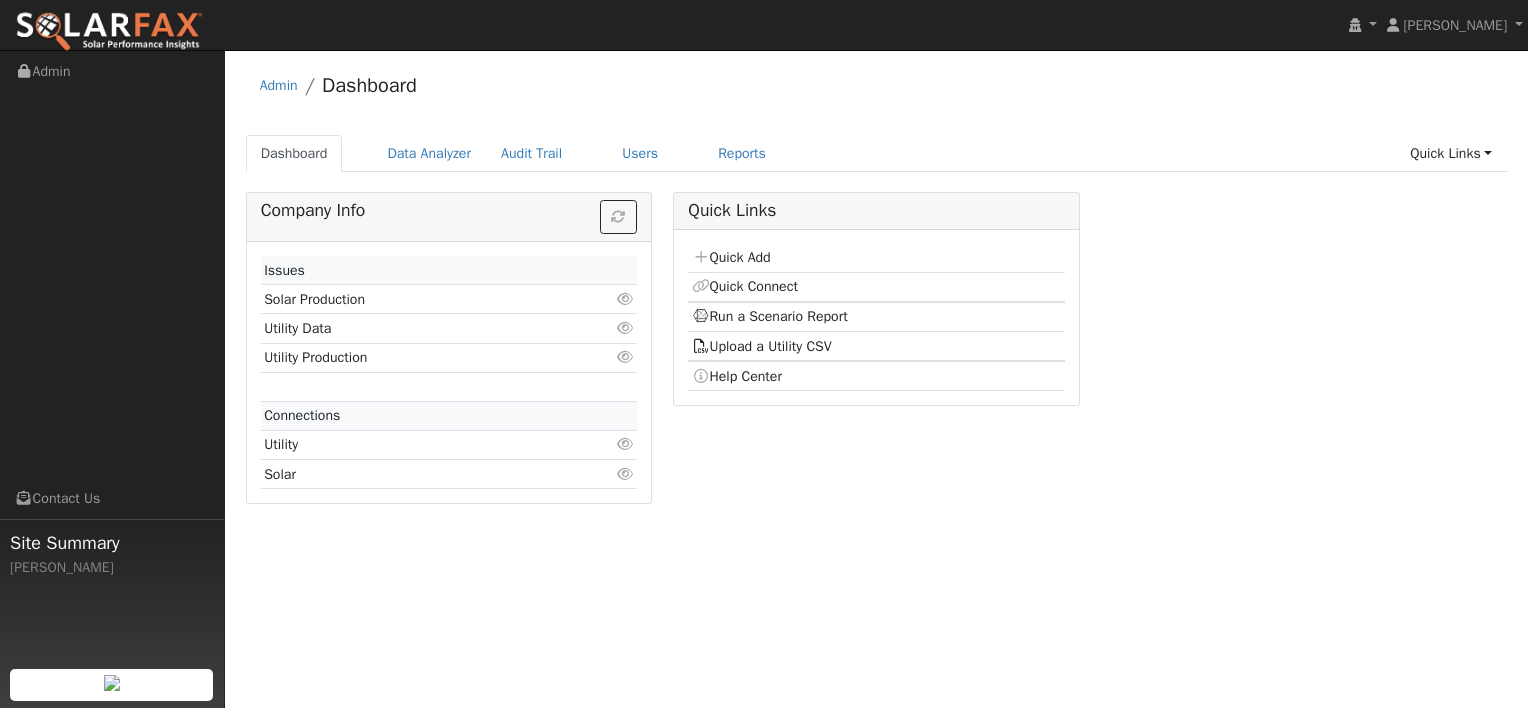 scroll, scrollTop: 0, scrollLeft: 0, axis: both 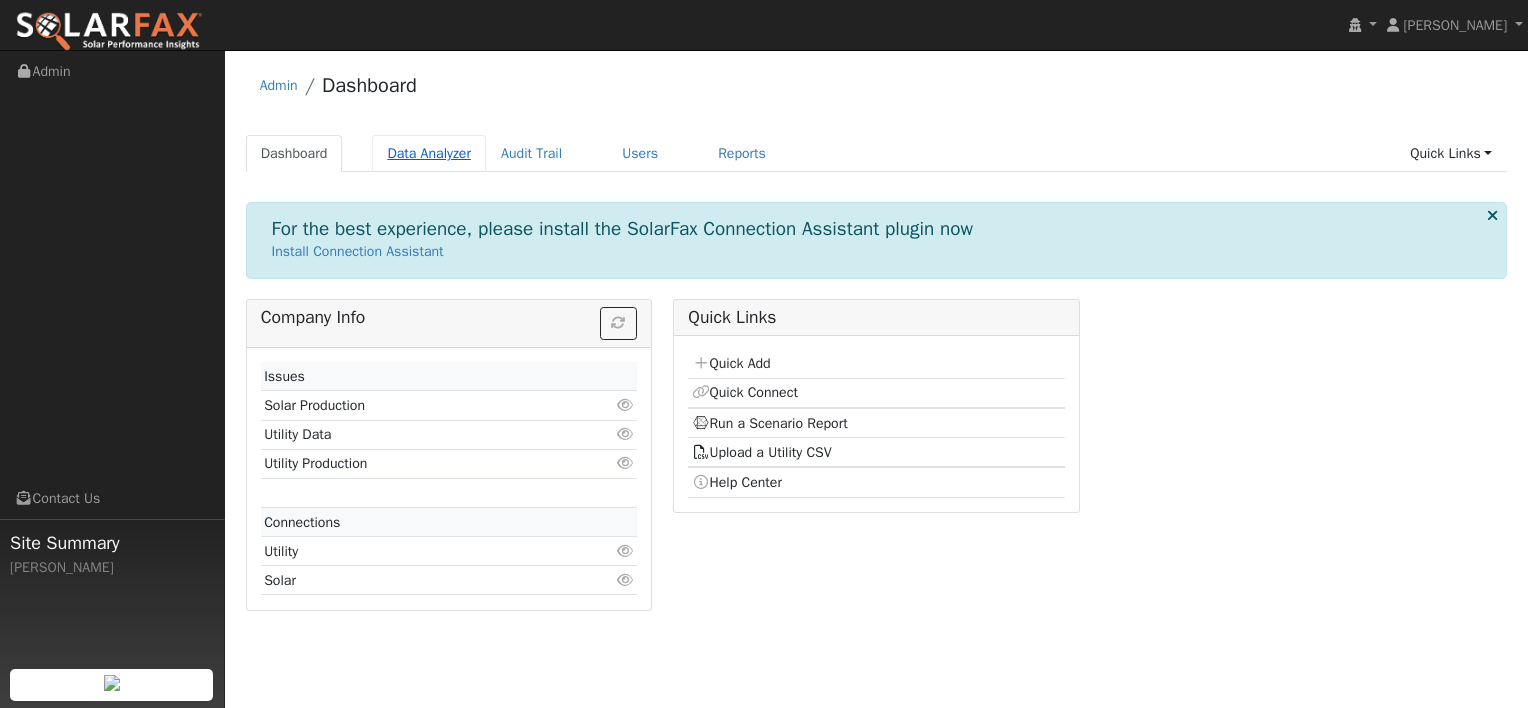 click on "Data Analyzer" at bounding box center [429, 153] 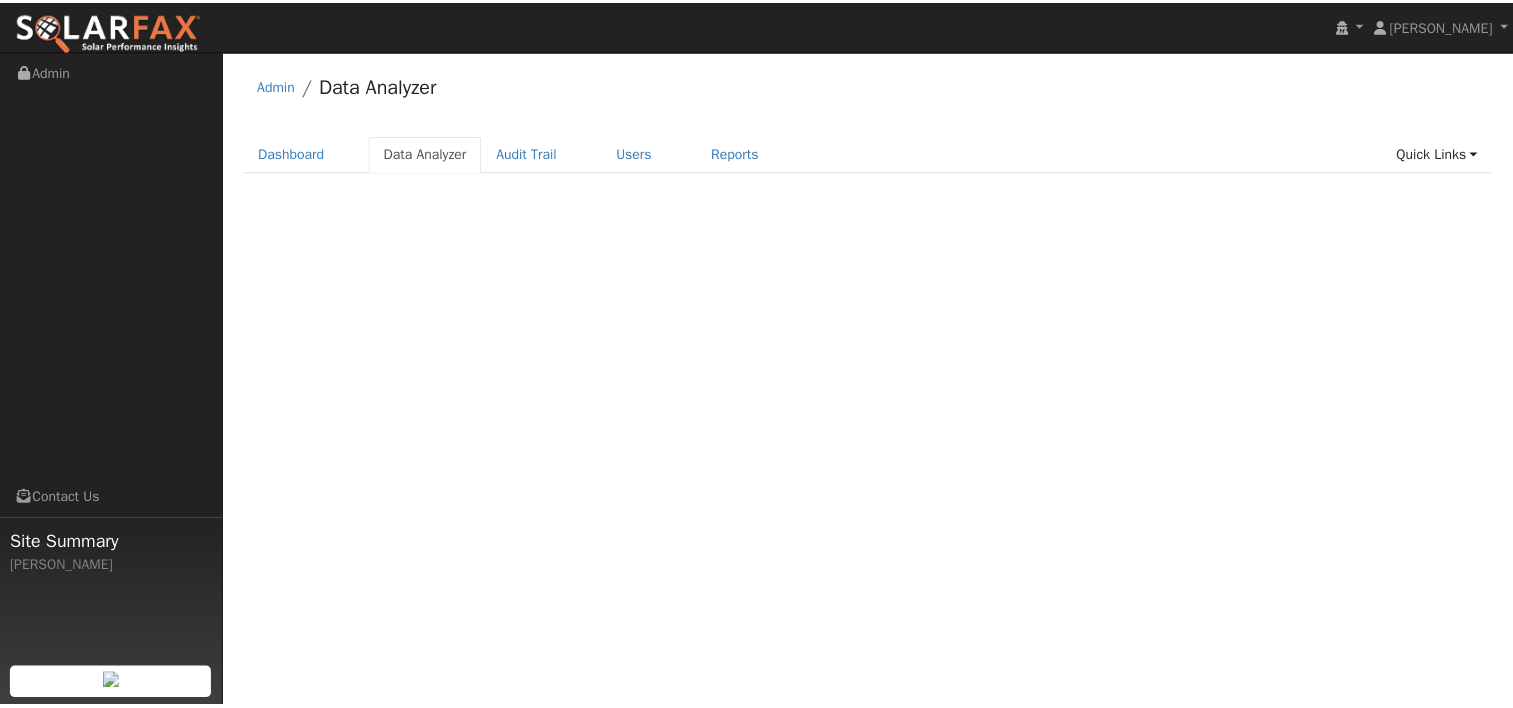 scroll, scrollTop: 0, scrollLeft: 0, axis: both 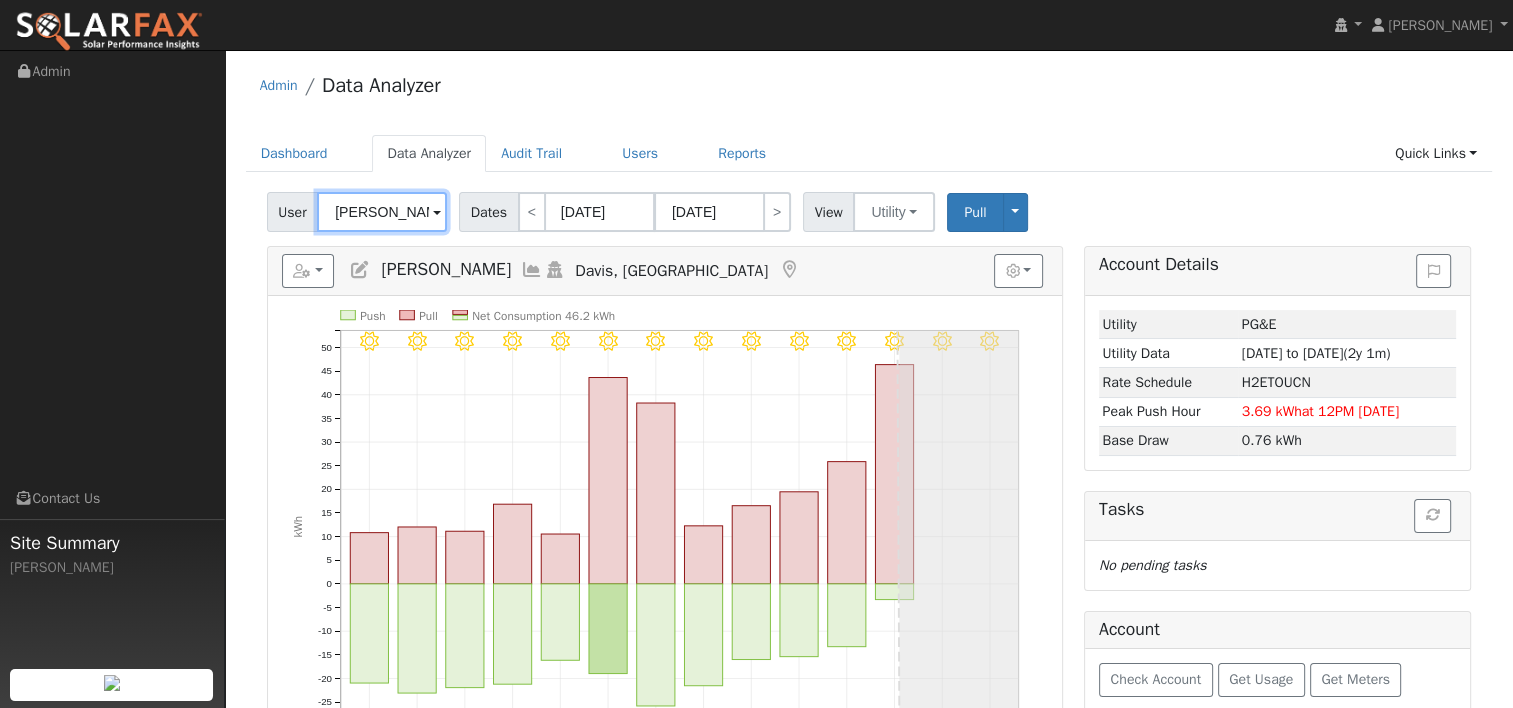 drag, startPoint x: 416, startPoint y: 205, endPoint x: 246, endPoint y: 212, distance: 170.14406 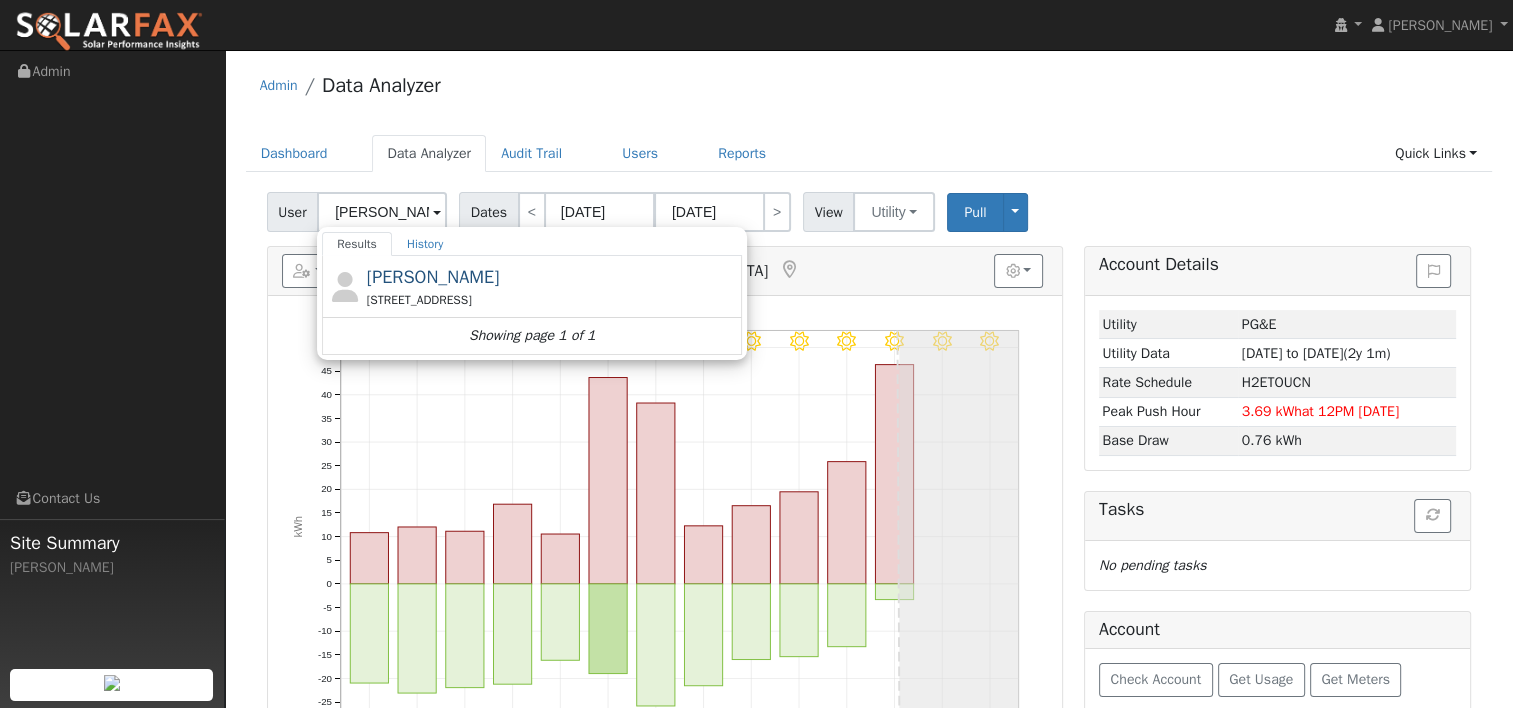 click on "[PERSON_NAME]" at bounding box center [433, 277] 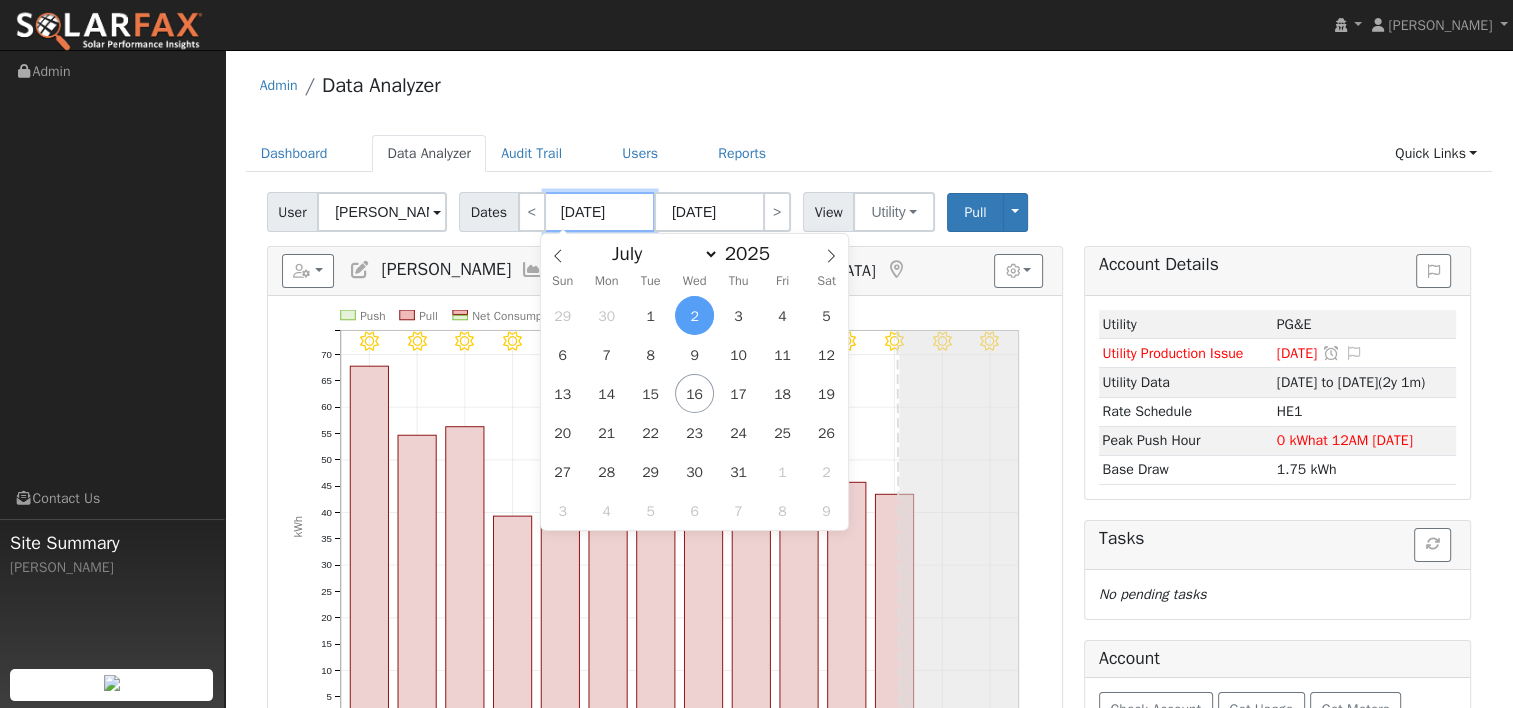 click on "[DATE]" at bounding box center [600, 212] 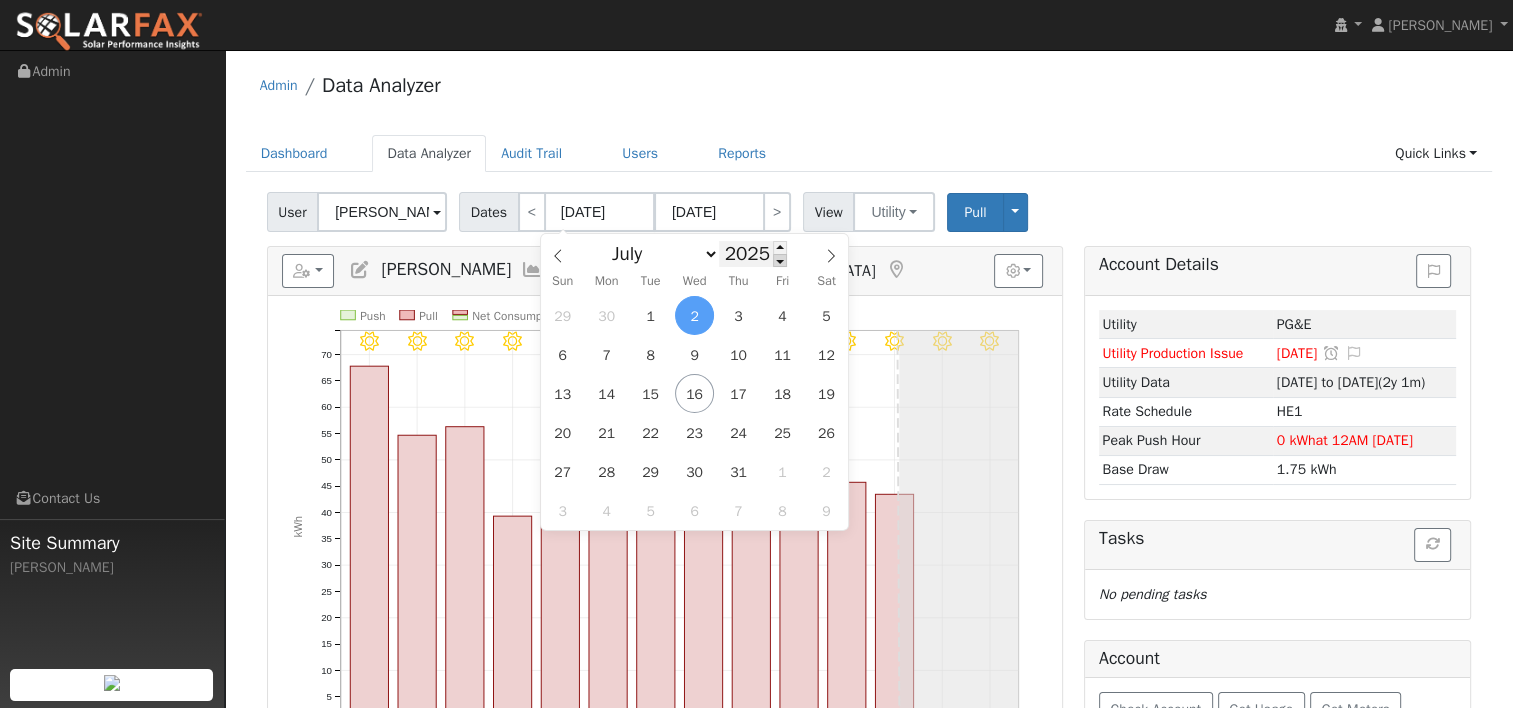 click at bounding box center [780, 260] 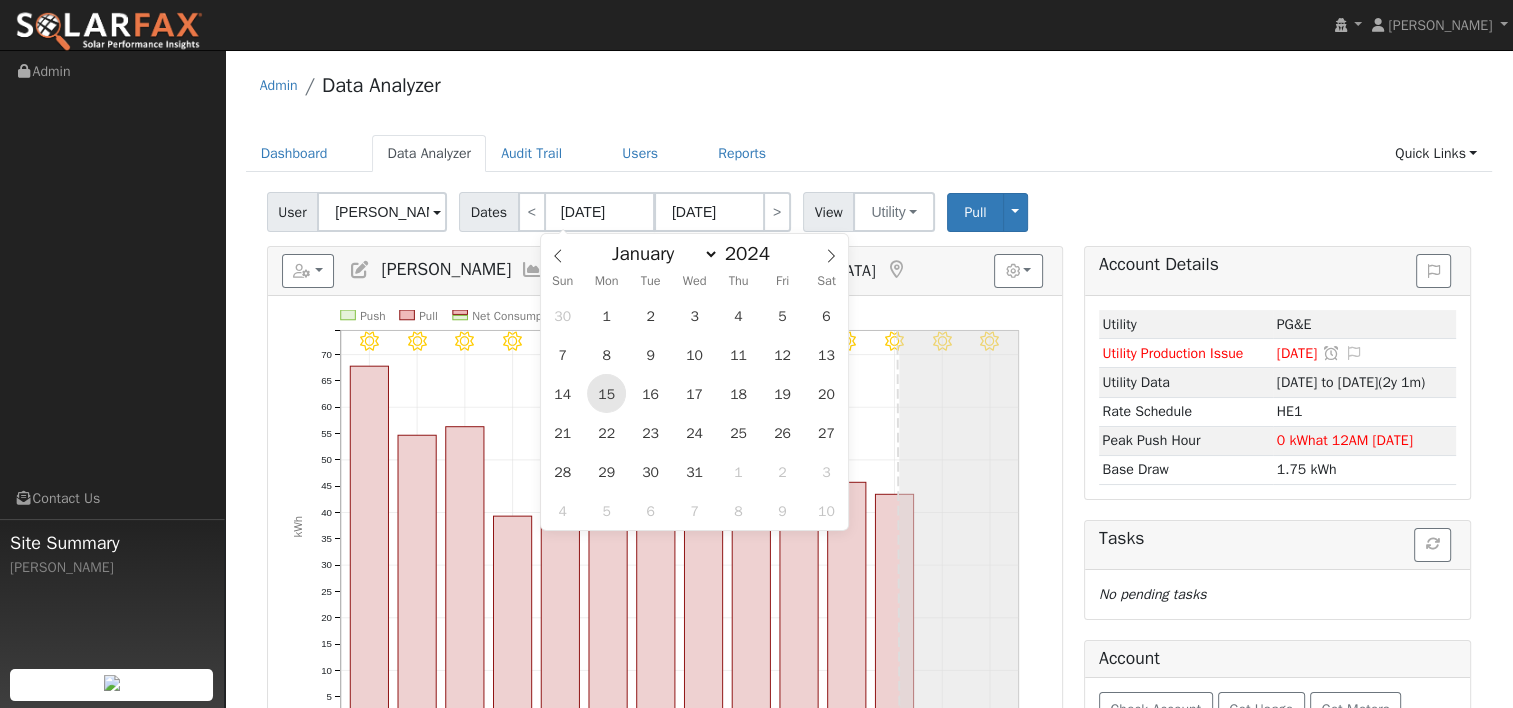 click on "15" at bounding box center (606, 393) 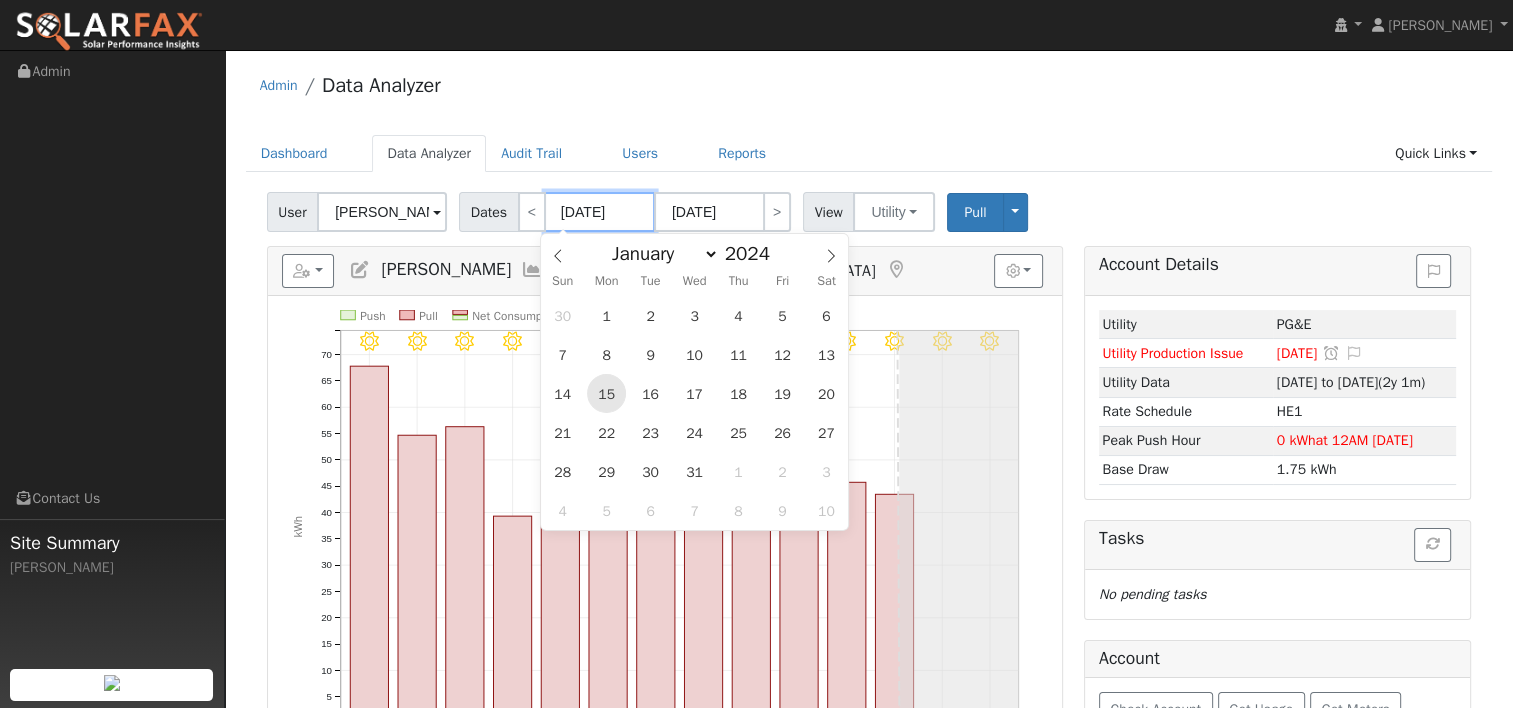 type on "[DATE]" 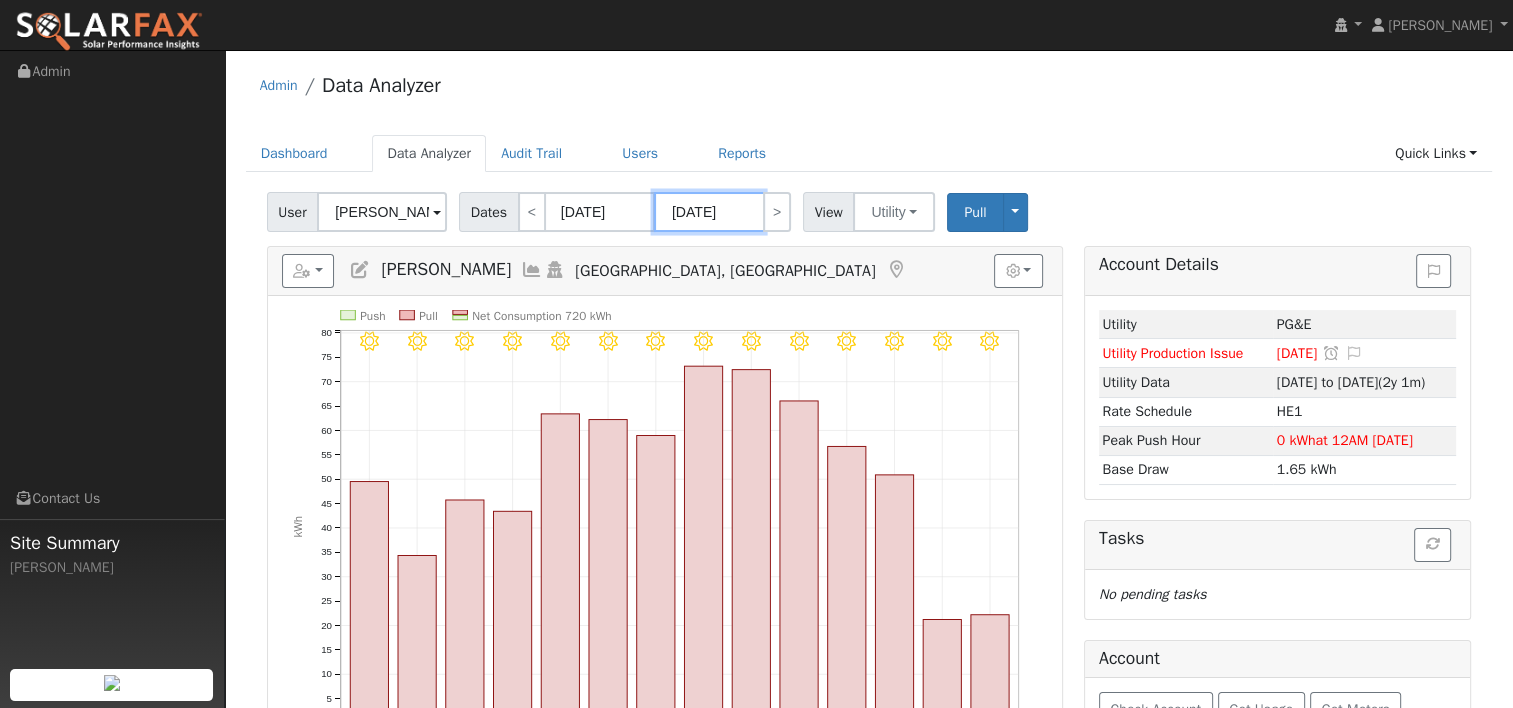click on "[DATE]" at bounding box center (709, 212) 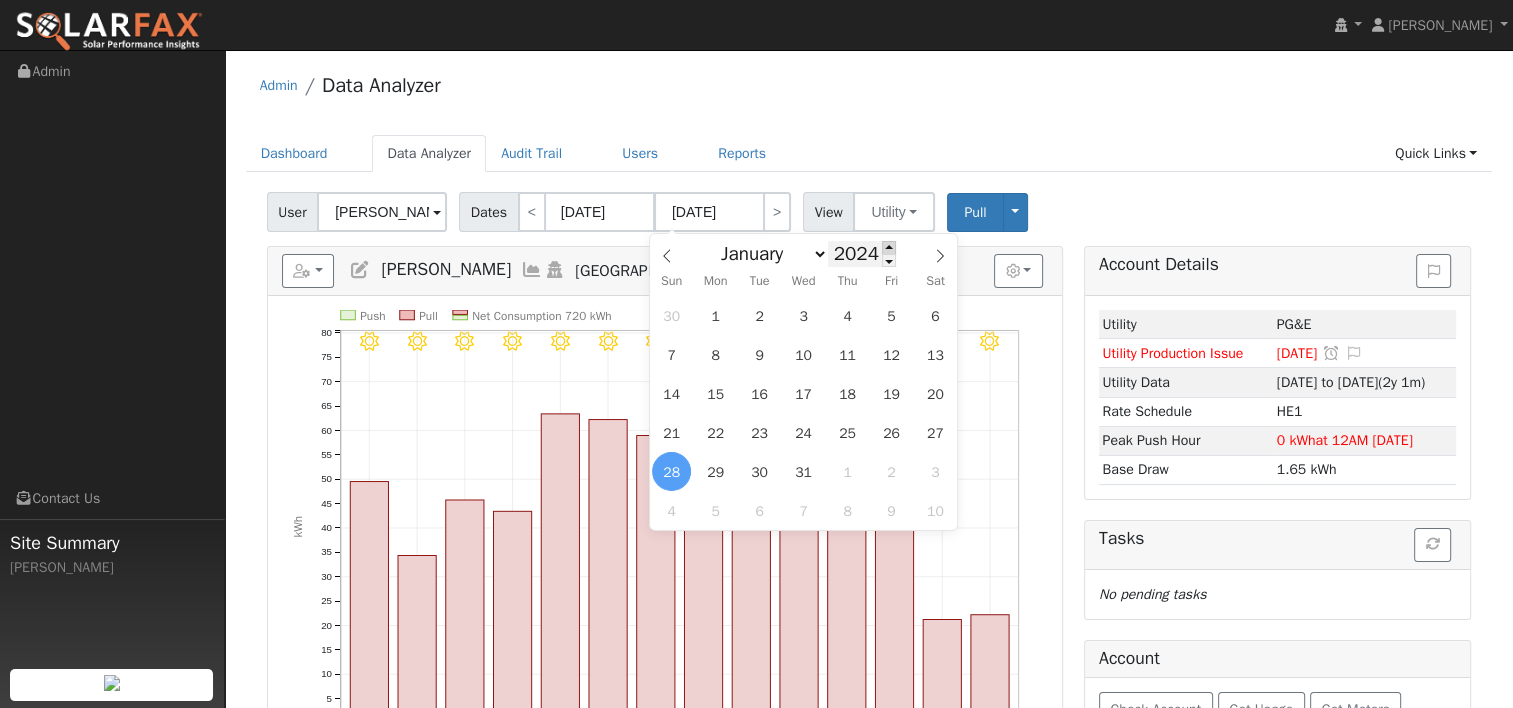 click at bounding box center [889, 247] 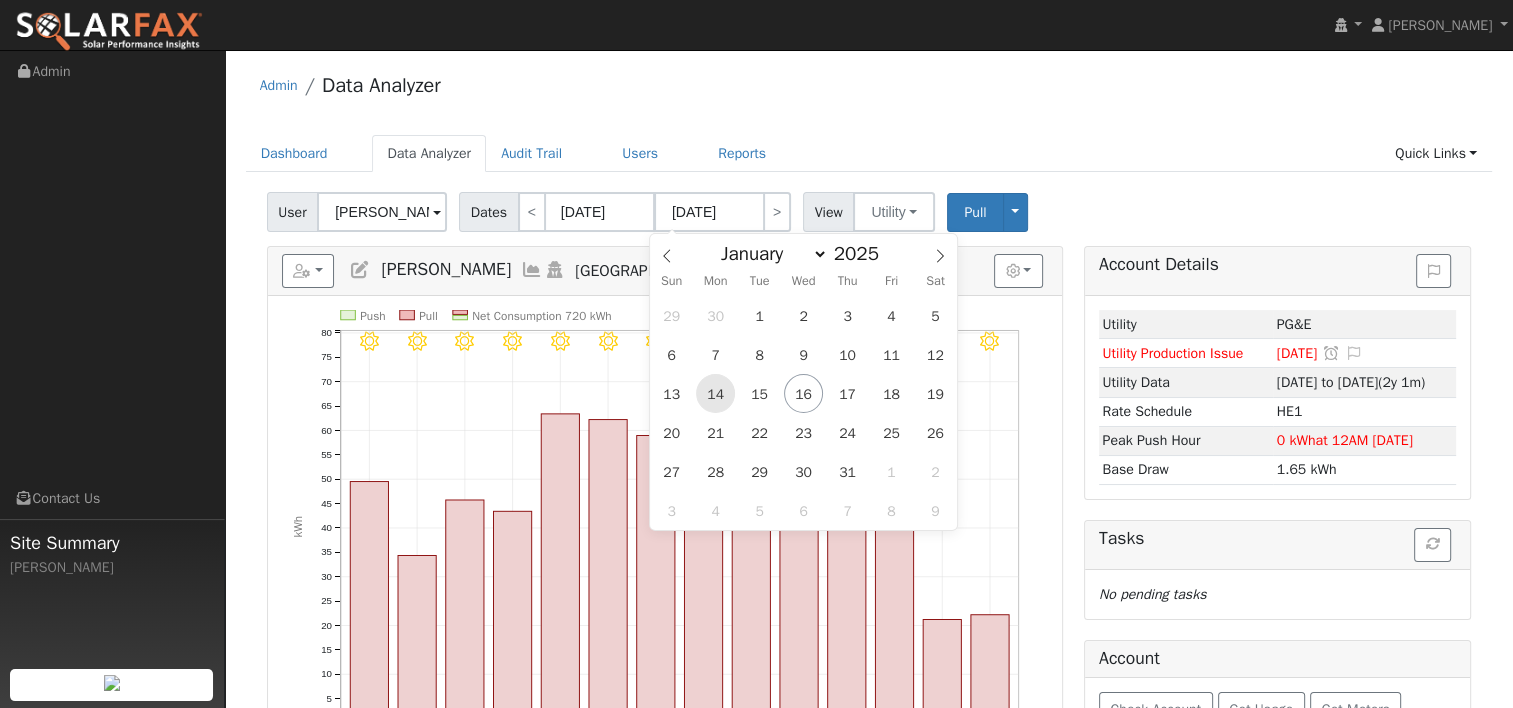 click on "14" at bounding box center (715, 393) 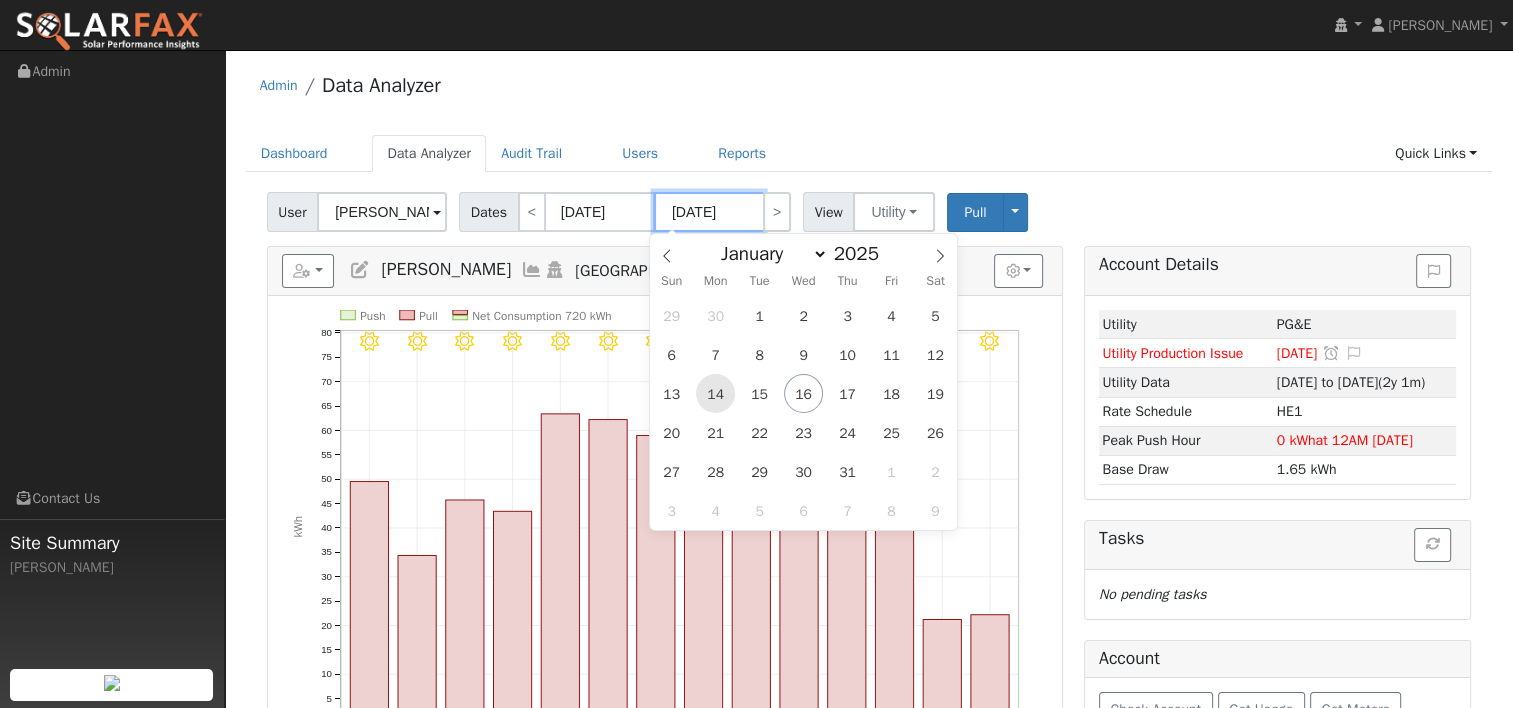 type on "[DATE]" 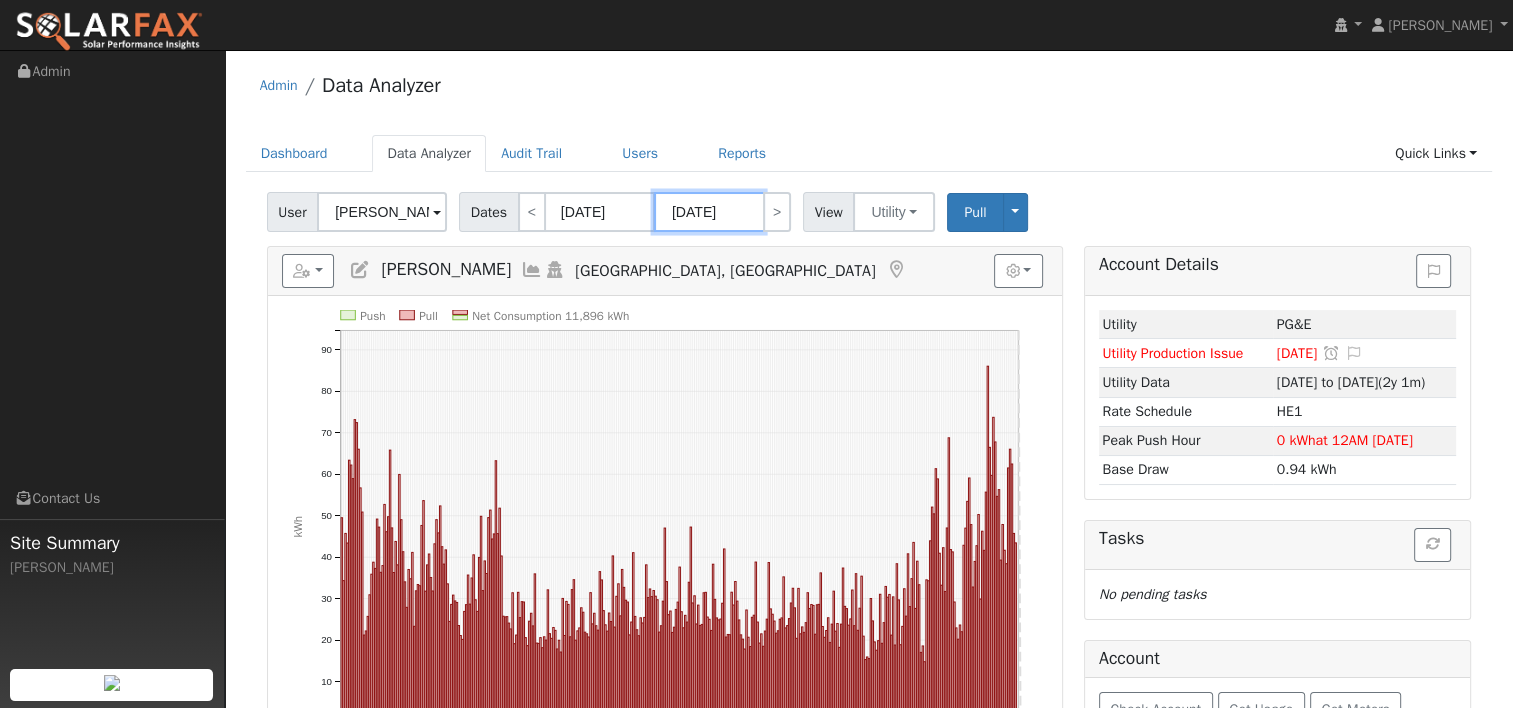 scroll, scrollTop: 100, scrollLeft: 0, axis: vertical 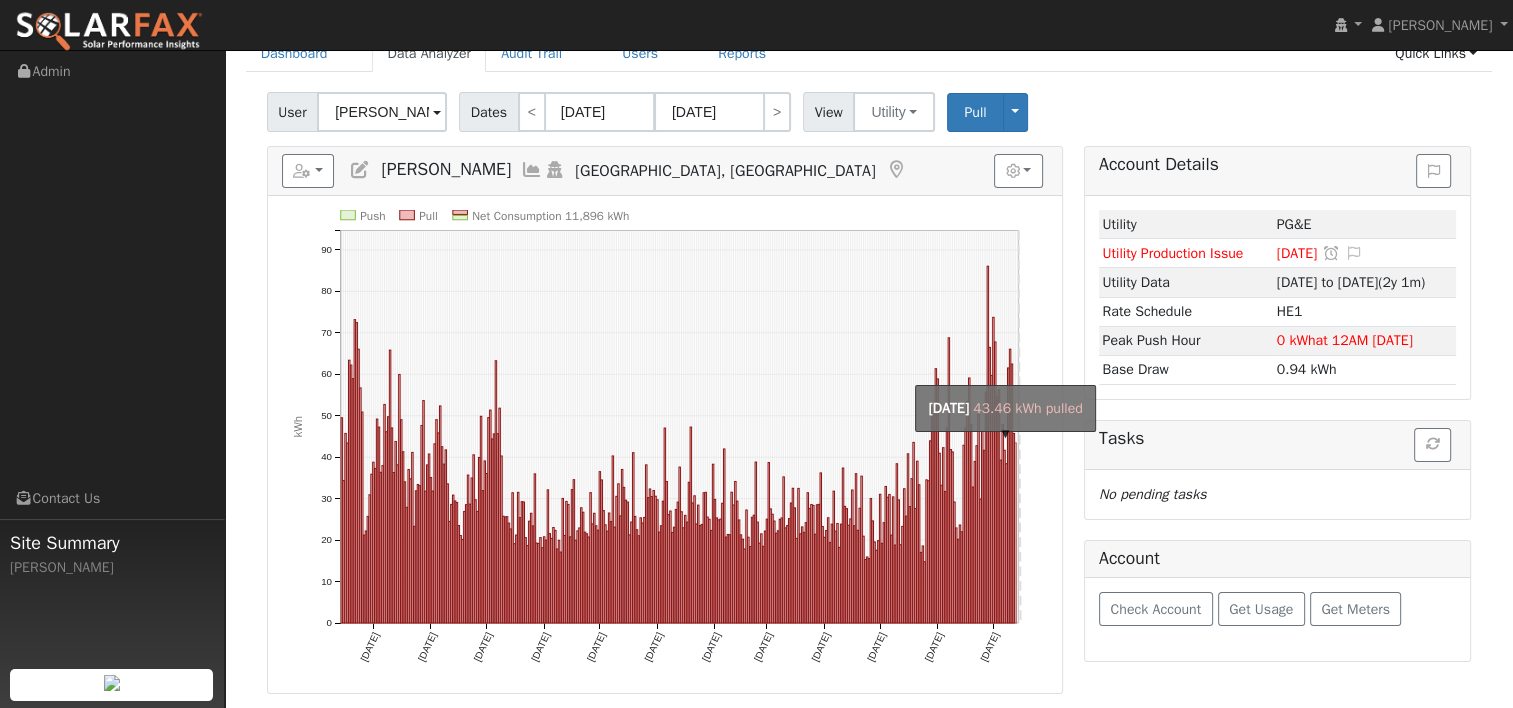 click on "onclick=""" 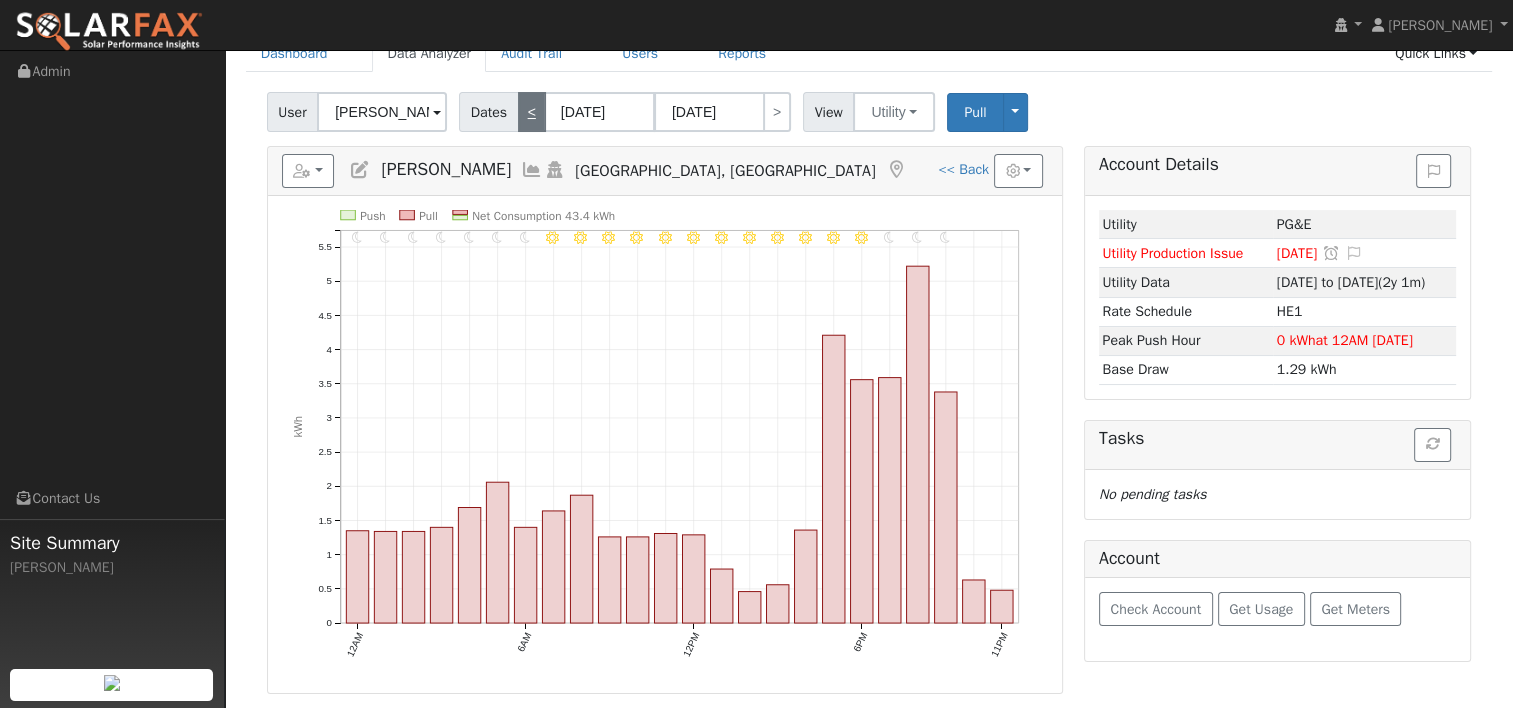 click on "<" at bounding box center [532, 112] 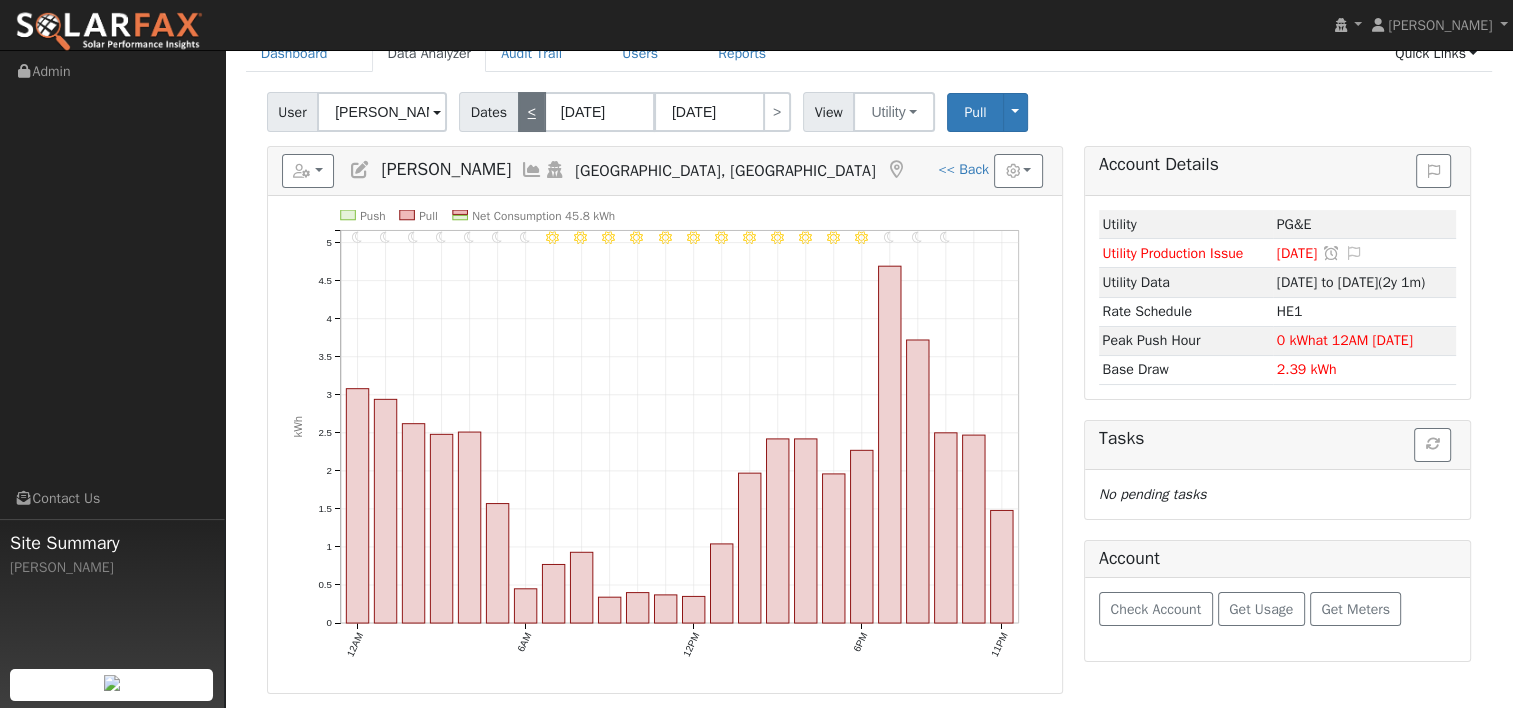click on "<" at bounding box center [532, 112] 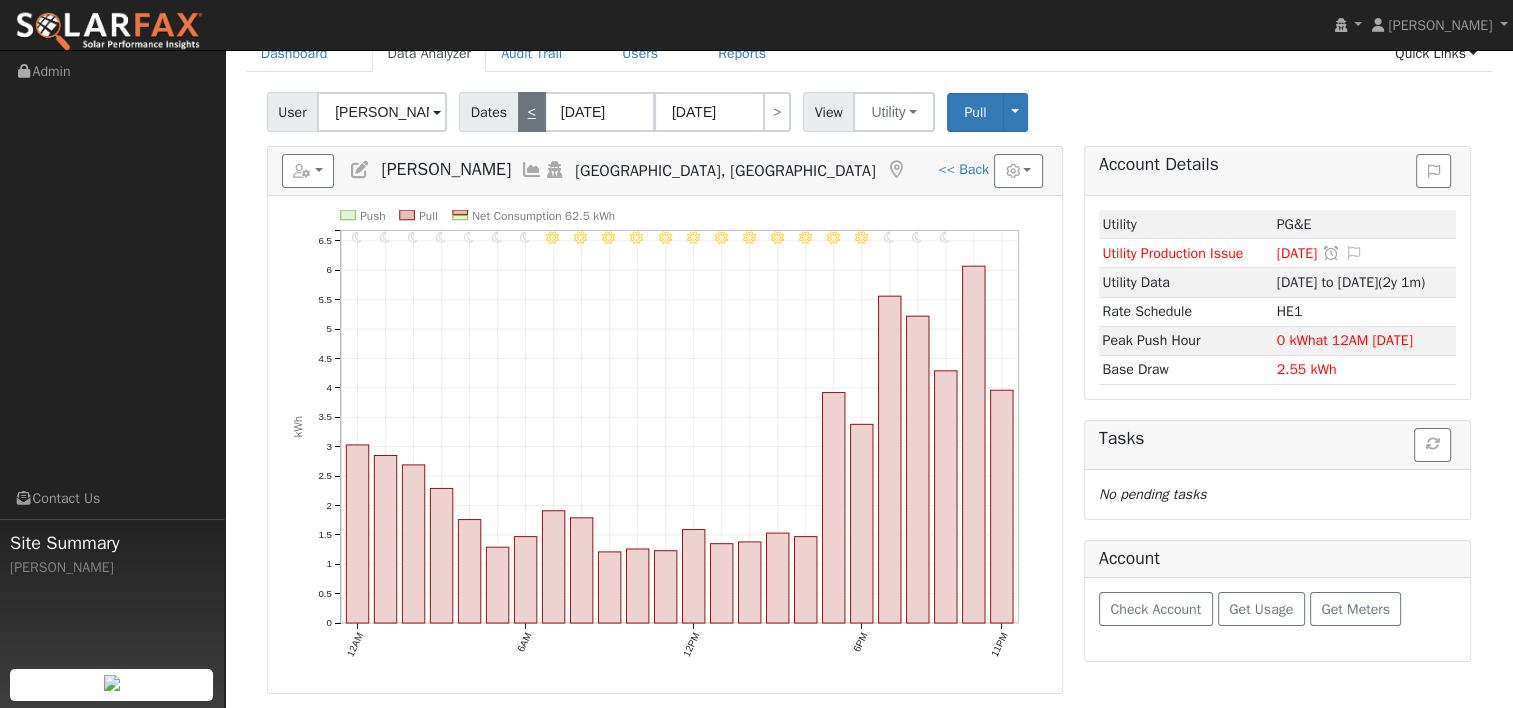 click on "<" at bounding box center (532, 112) 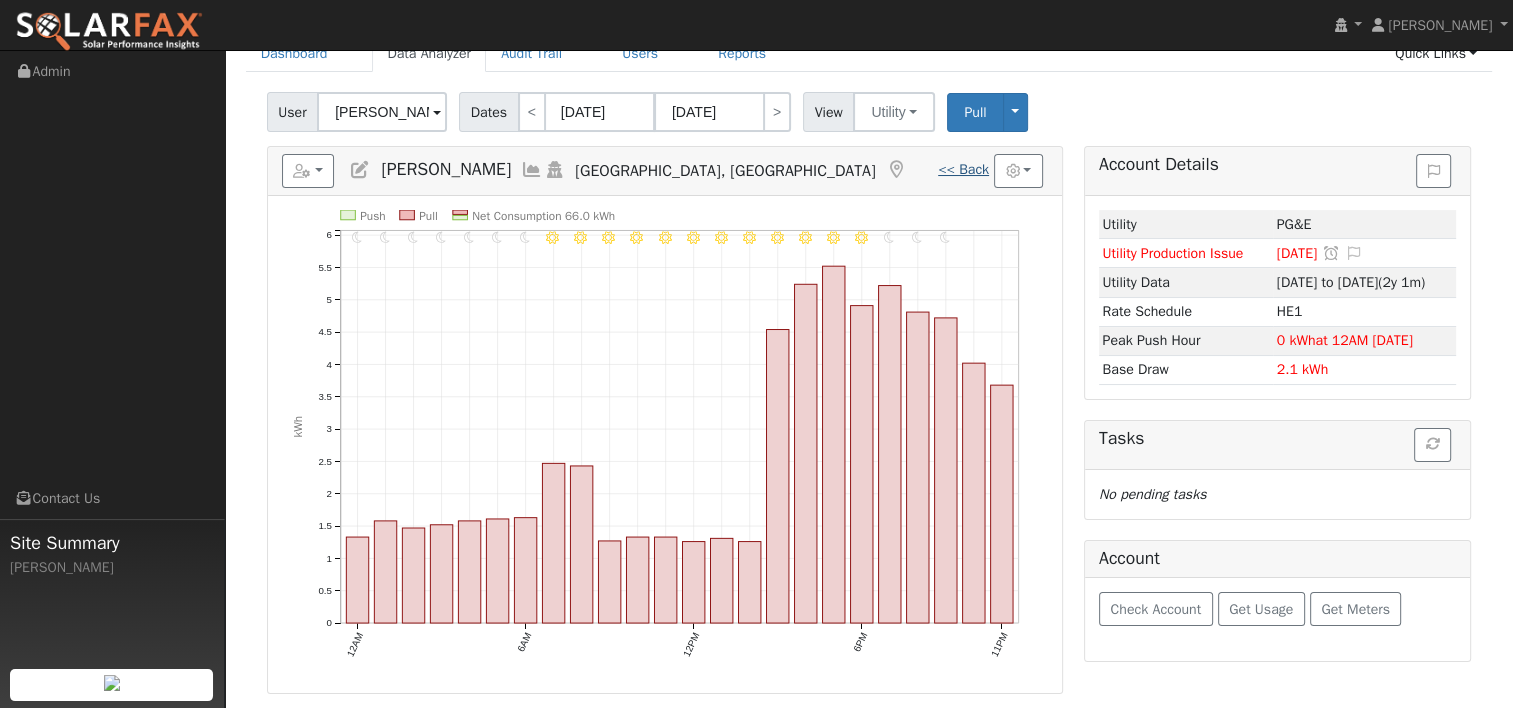 click on "<< Back" at bounding box center (963, 169) 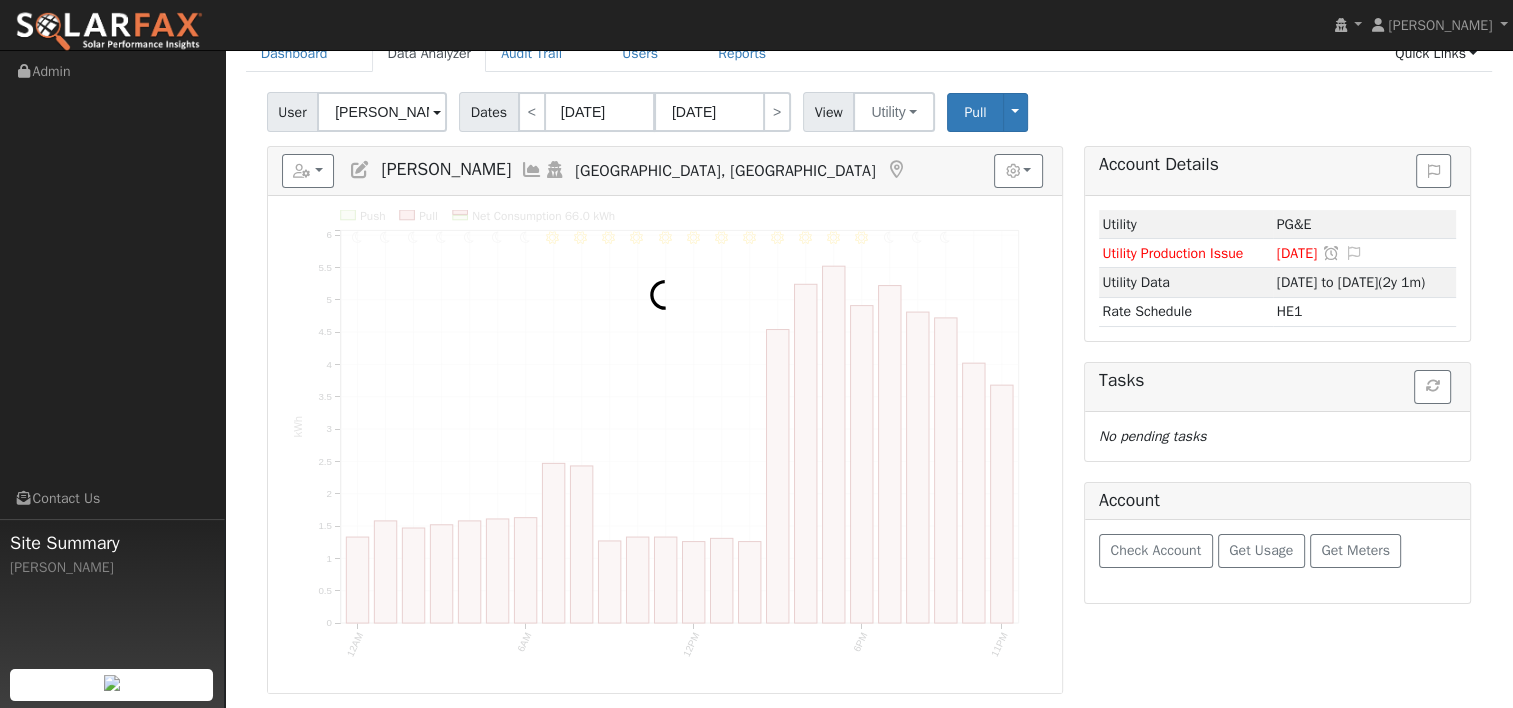 scroll, scrollTop: 0, scrollLeft: 0, axis: both 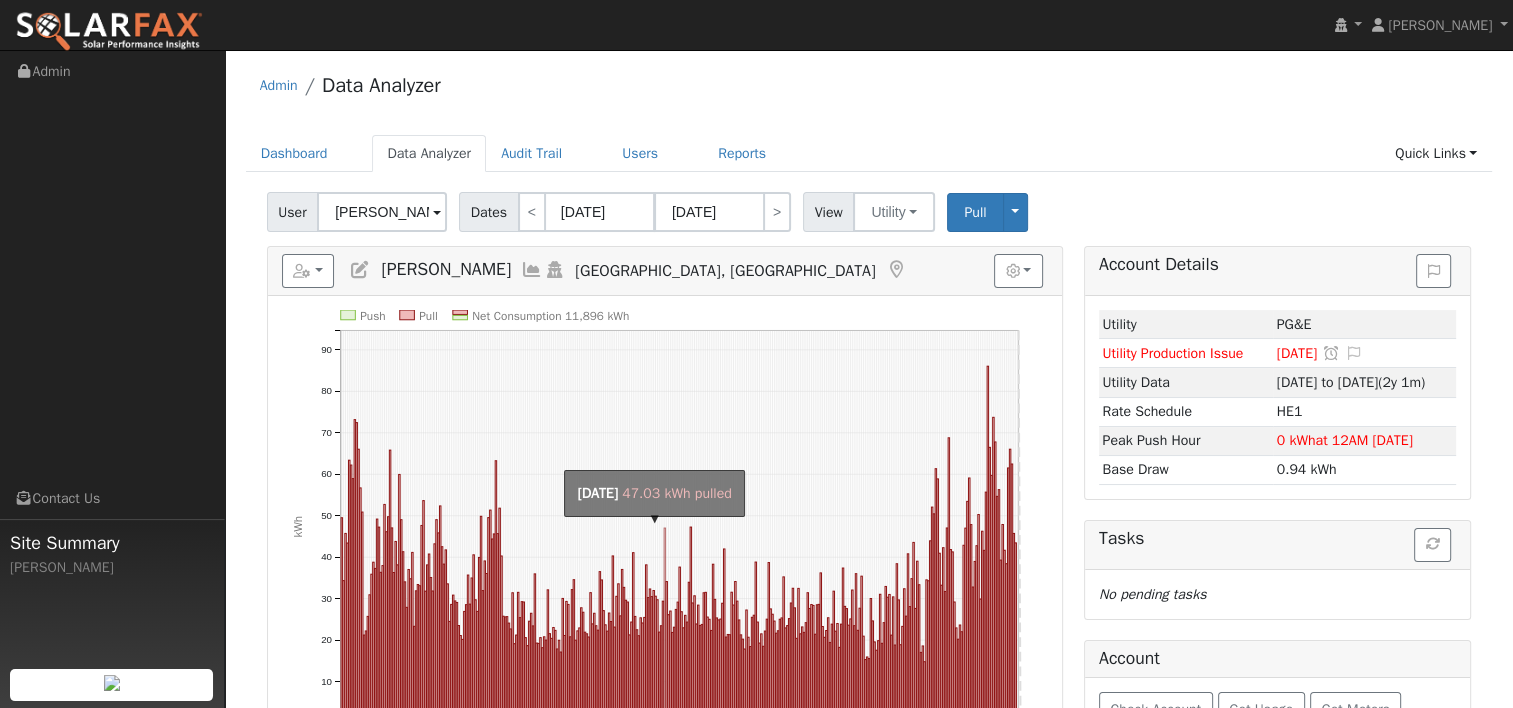 click on "onclick=""" 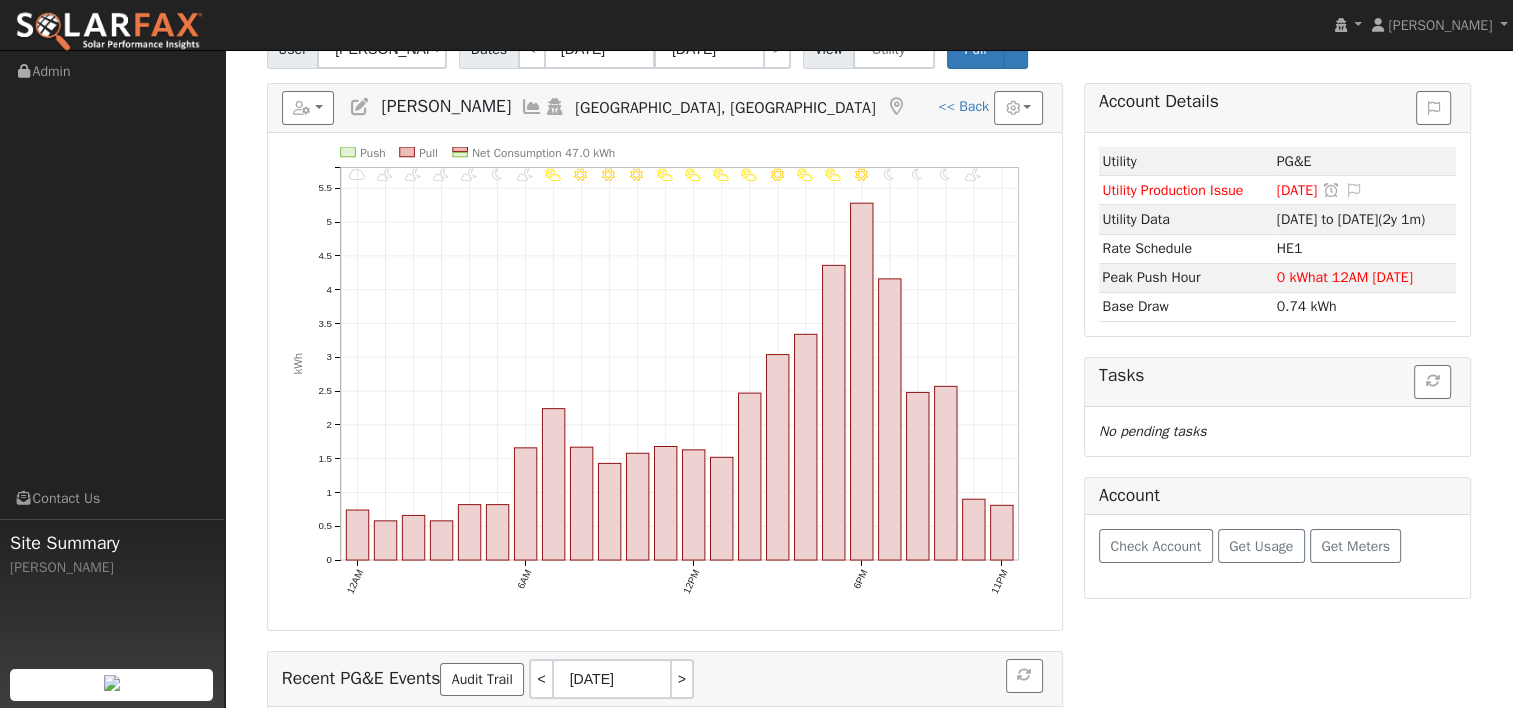 scroll, scrollTop: 100, scrollLeft: 0, axis: vertical 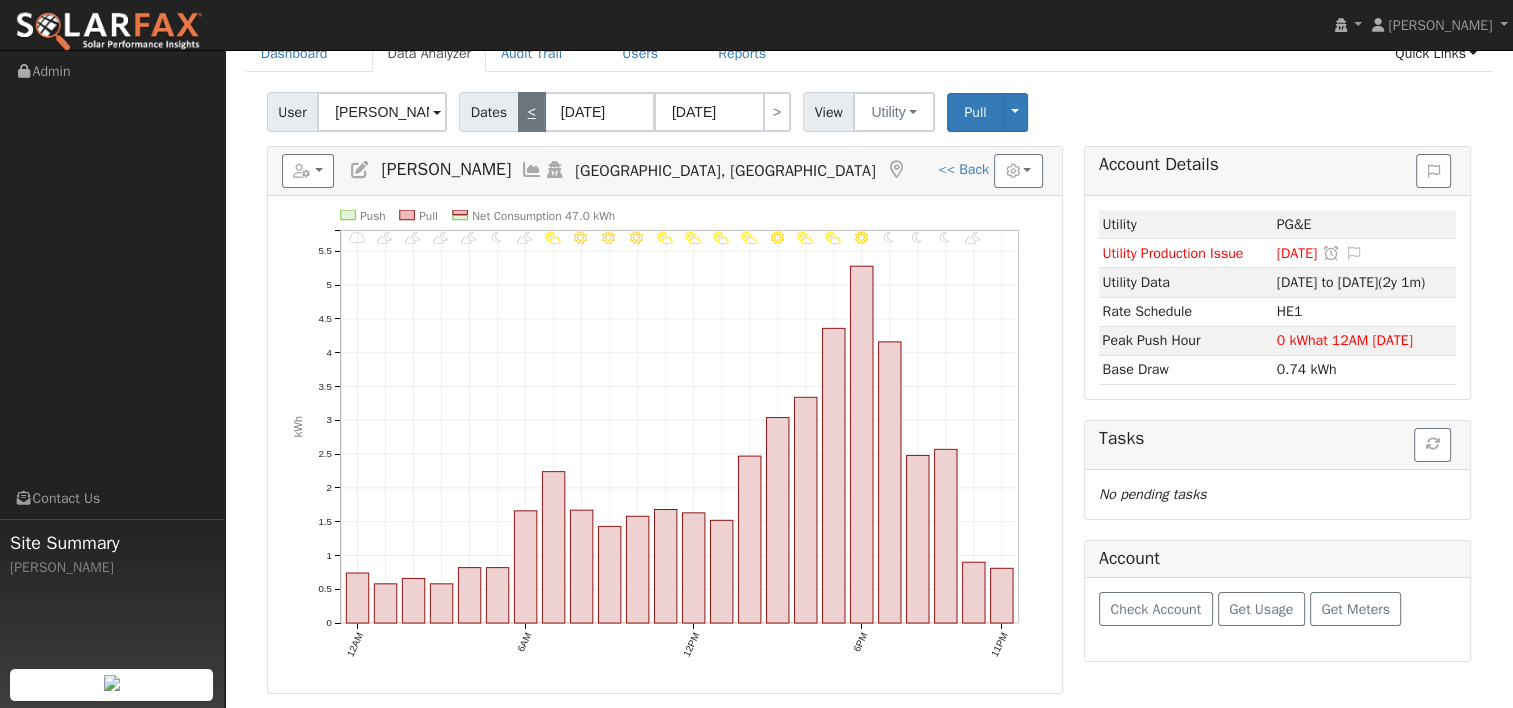 click on "<" at bounding box center [532, 112] 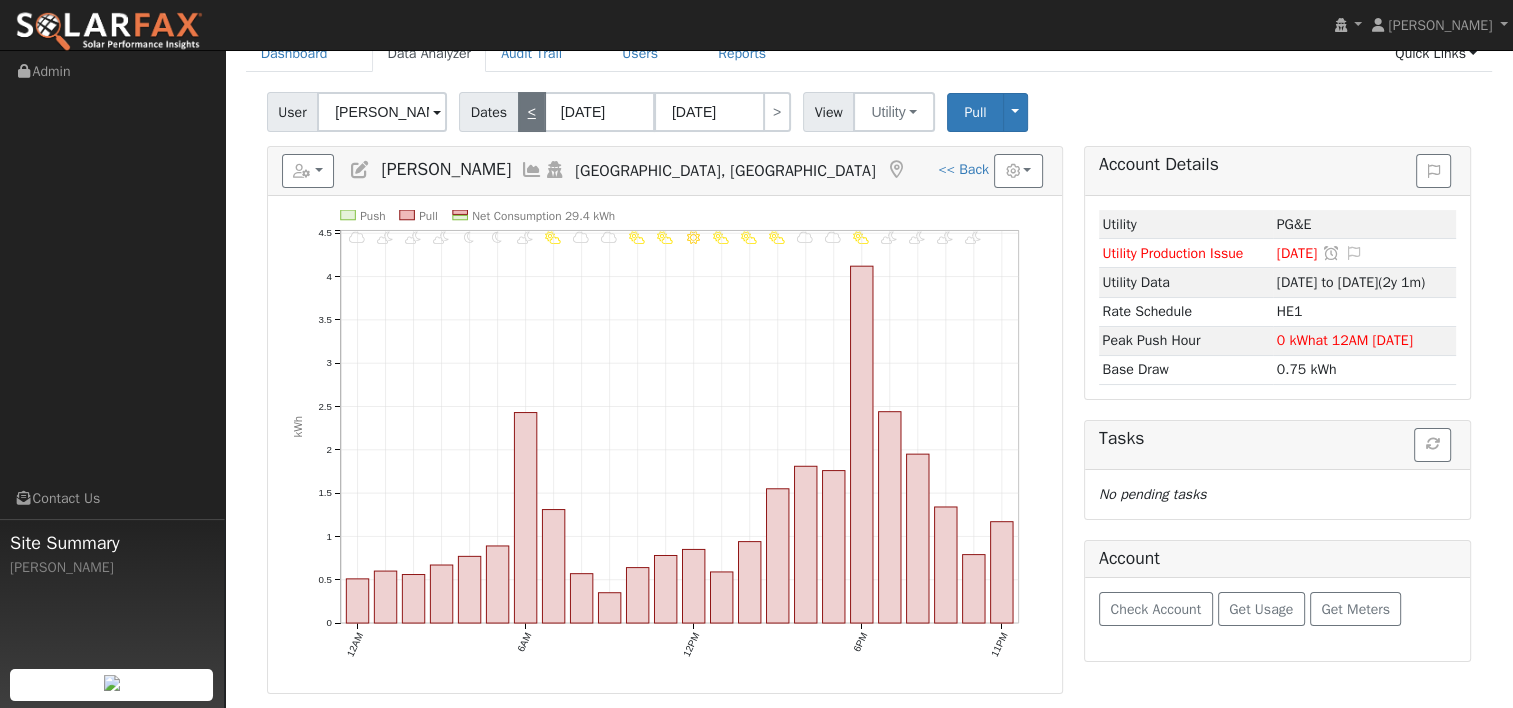 click on "<" at bounding box center (532, 112) 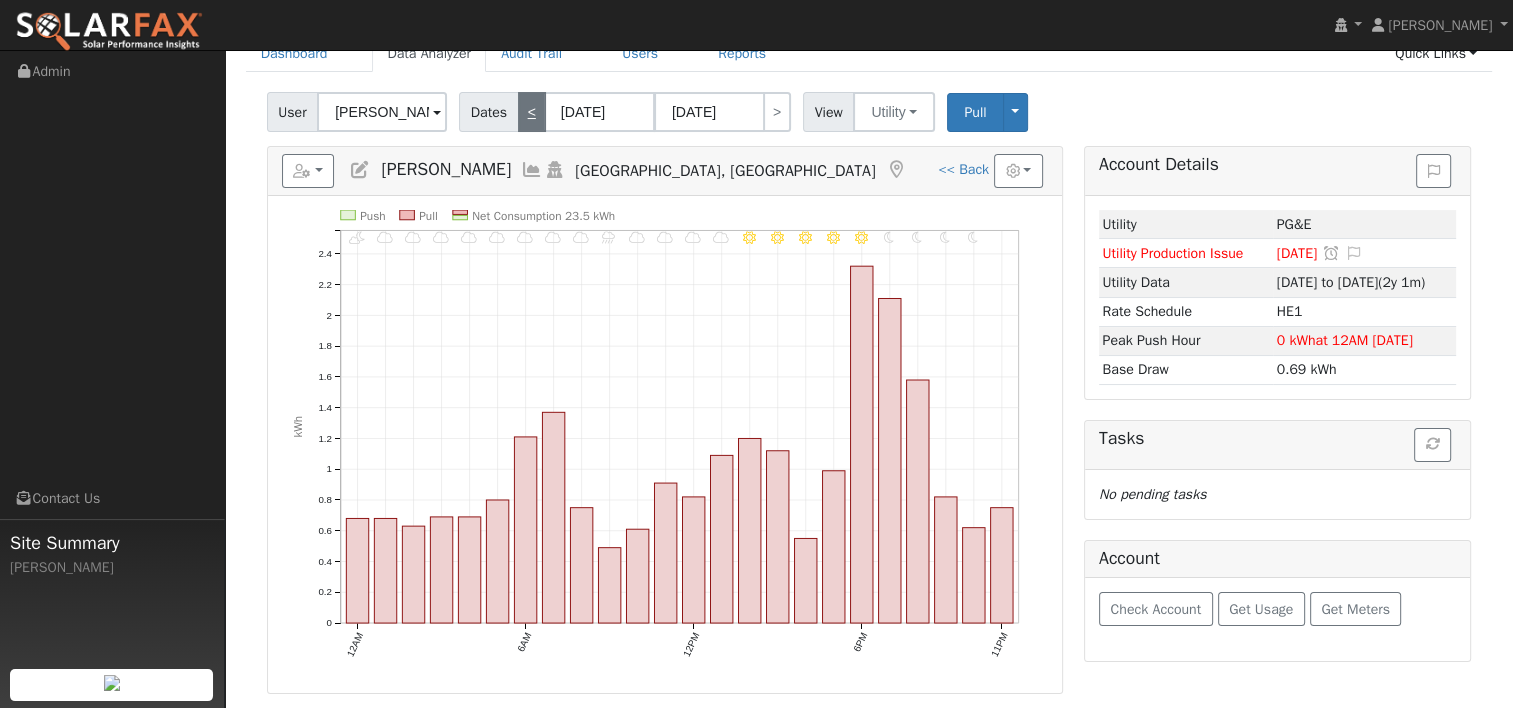click on "<" at bounding box center [532, 112] 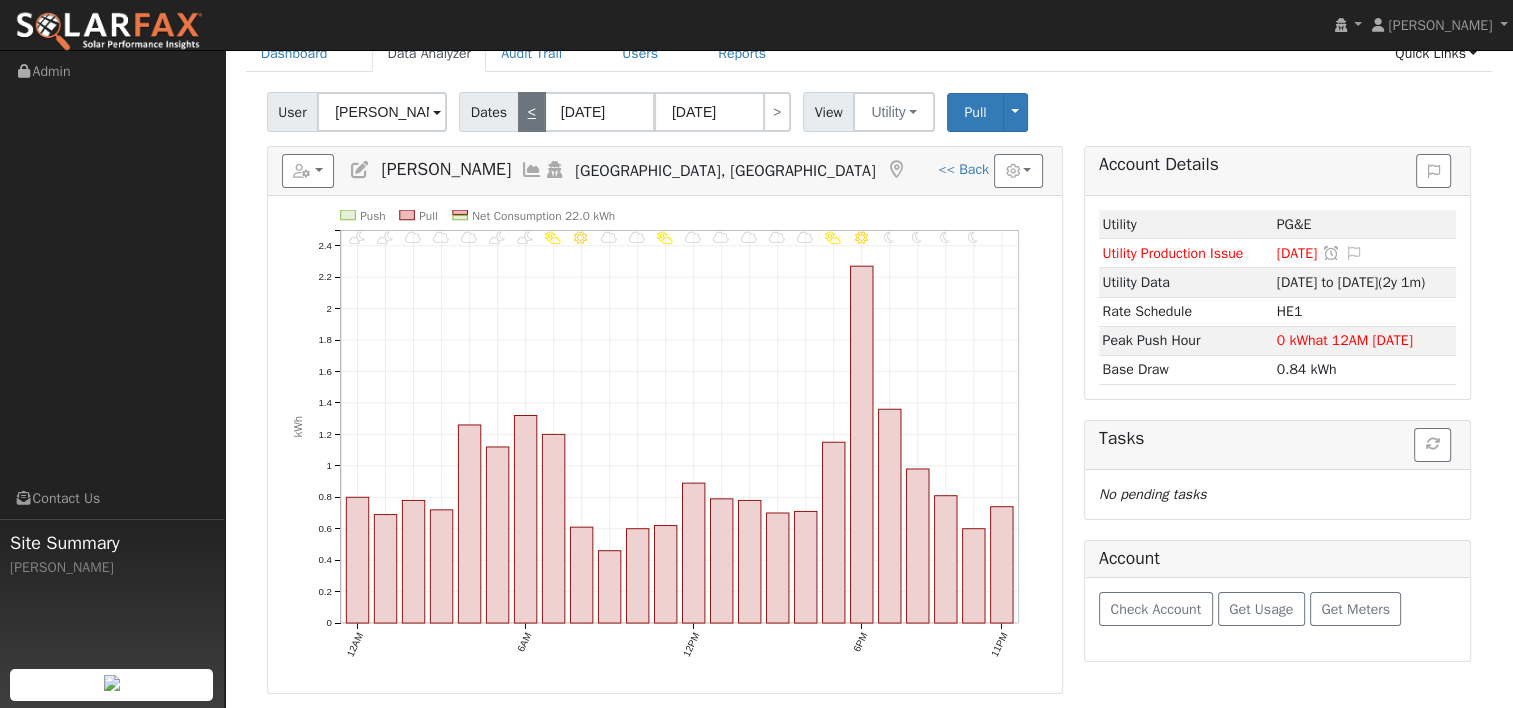 click on "<" at bounding box center [532, 112] 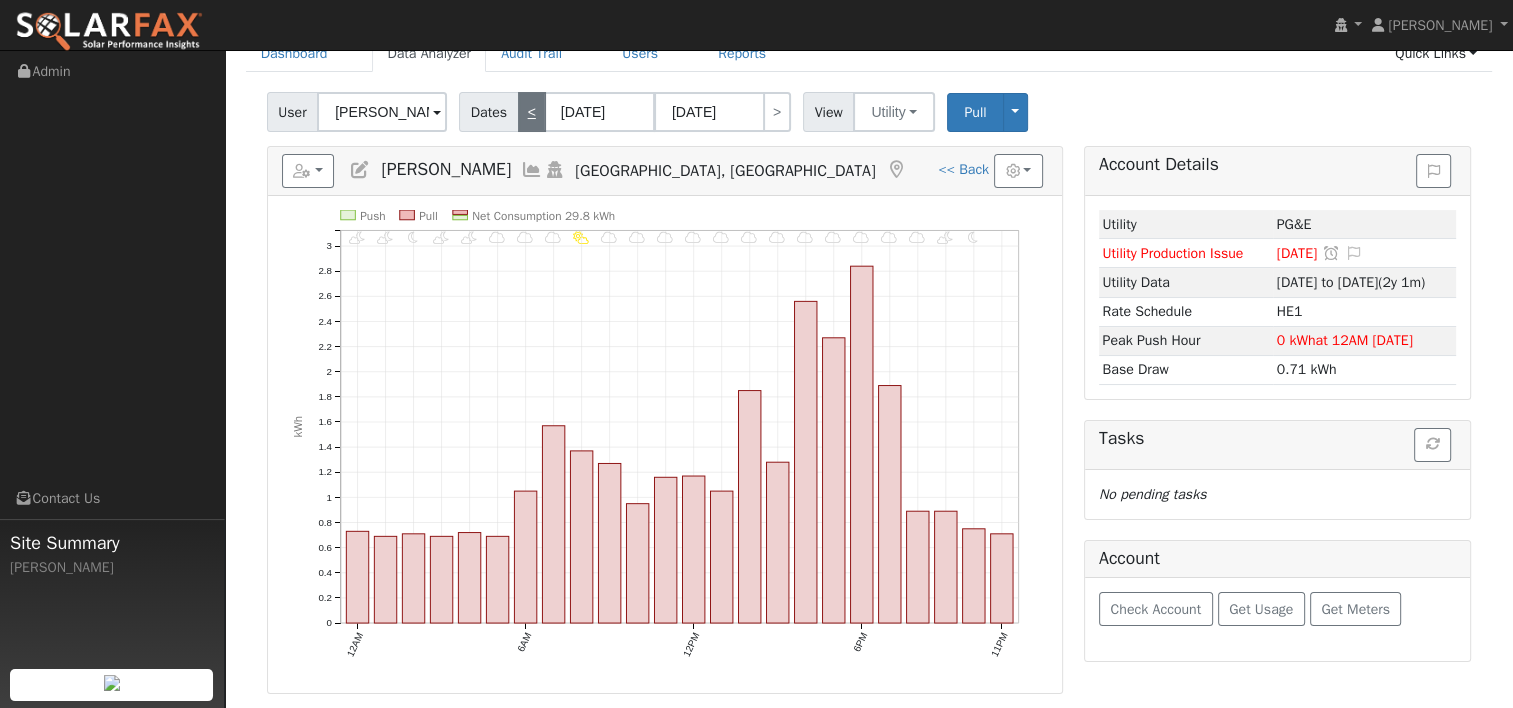click on "<" at bounding box center [532, 112] 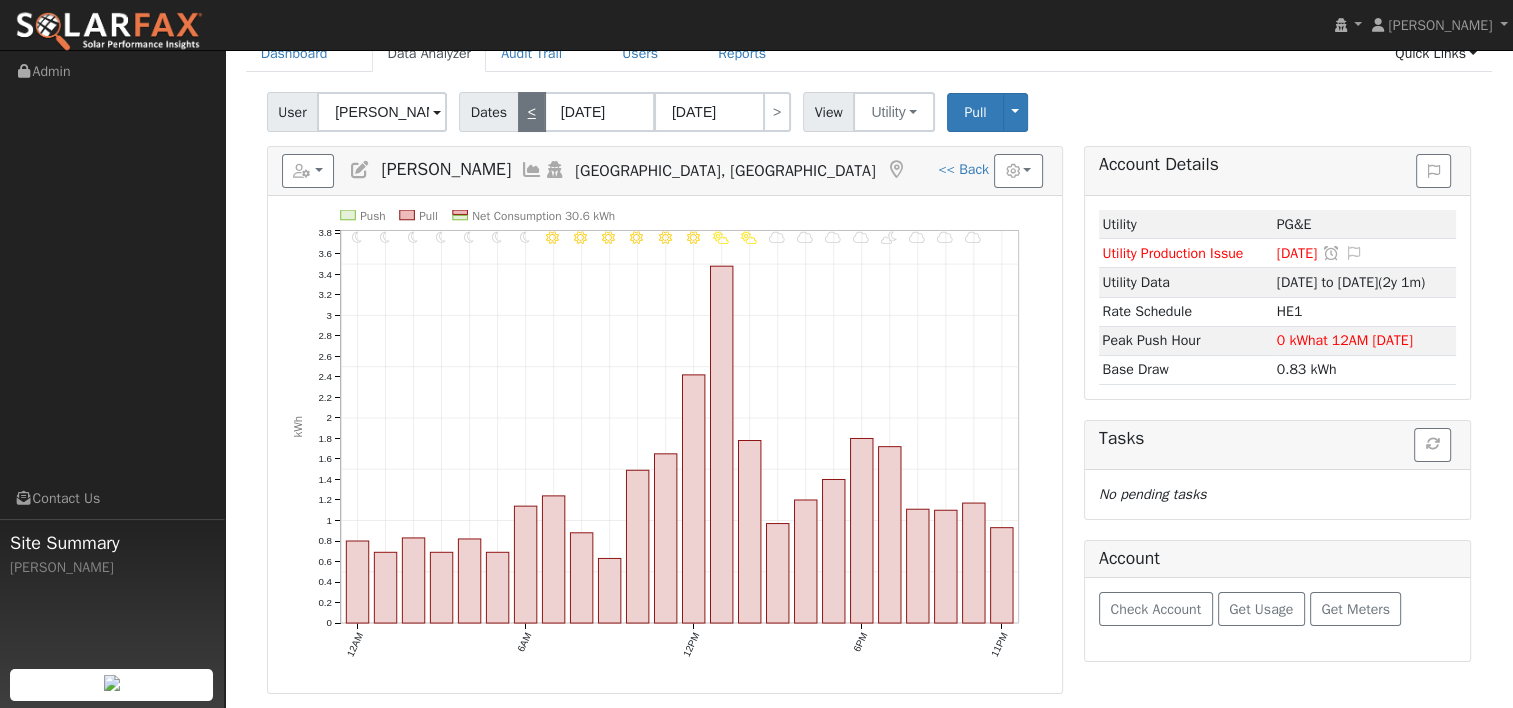 click on "<" at bounding box center (532, 112) 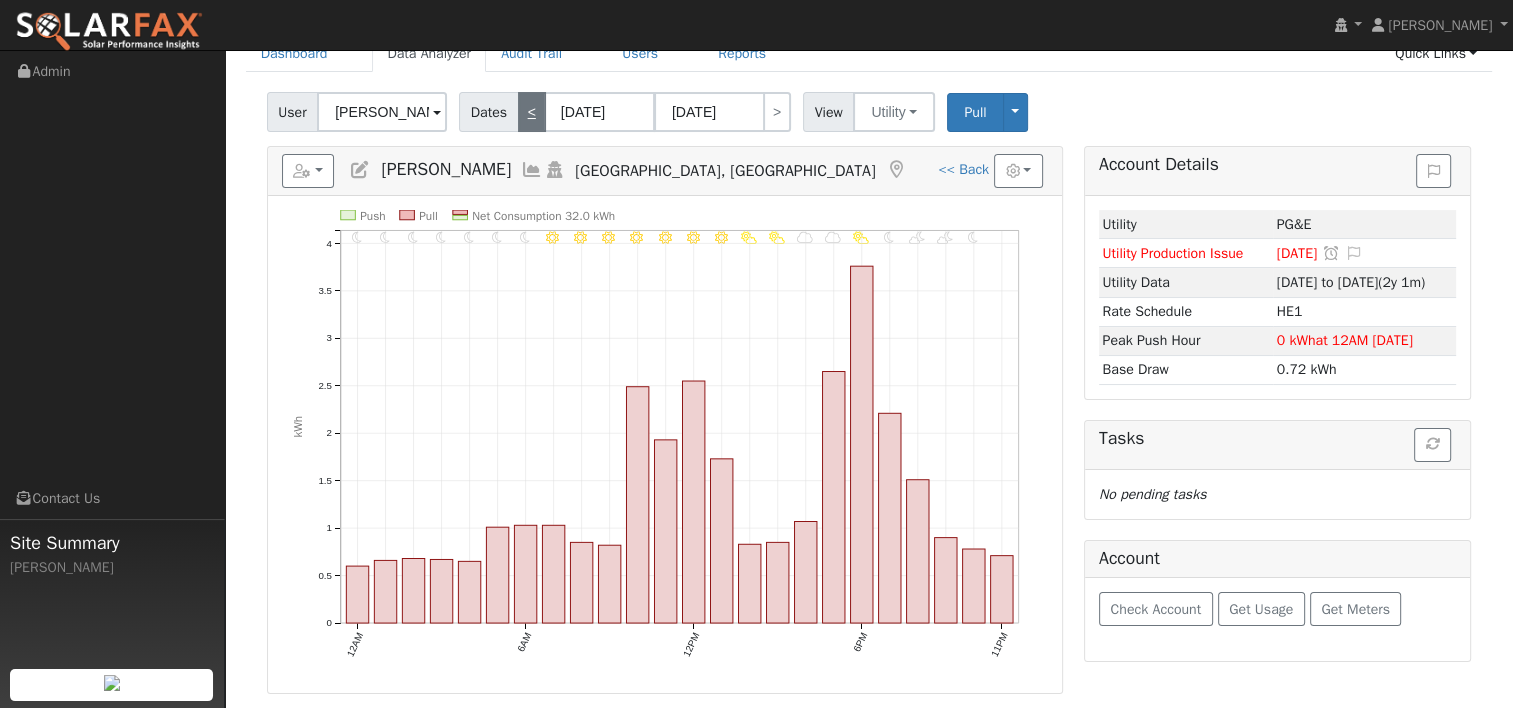 click on "<" at bounding box center (532, 112) 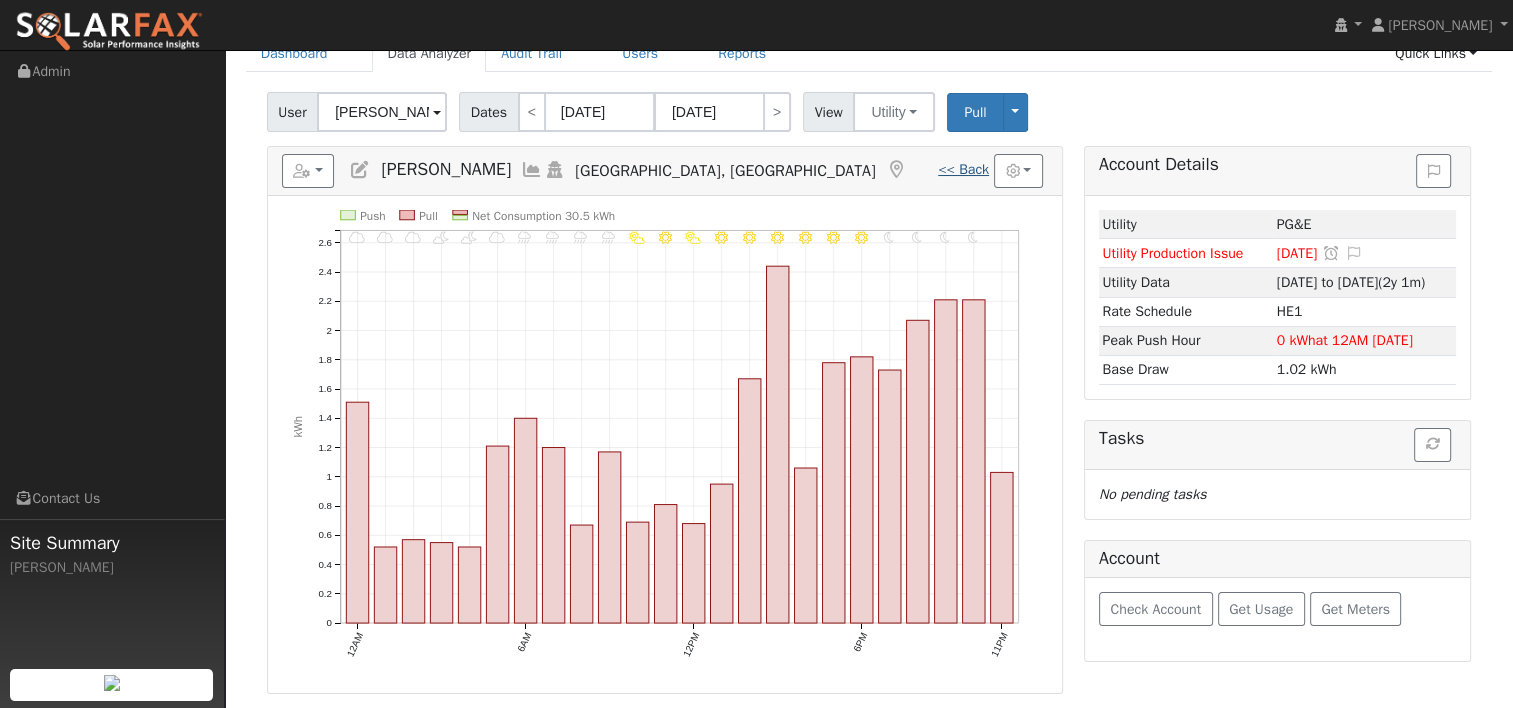 click on "<< Back" at bounding box center (963, 169) 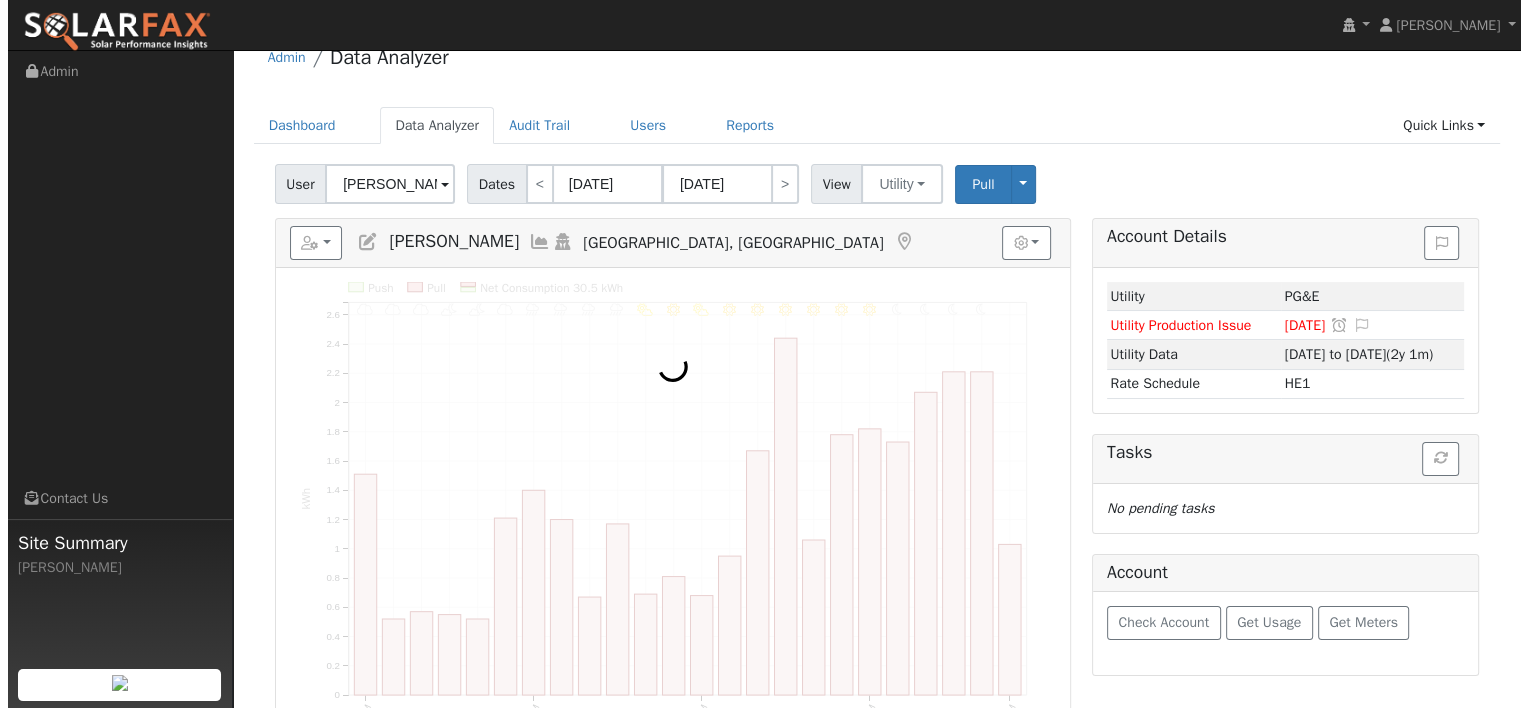 scroll, scrollTop: 0, scrollLeft: 0, axis: both 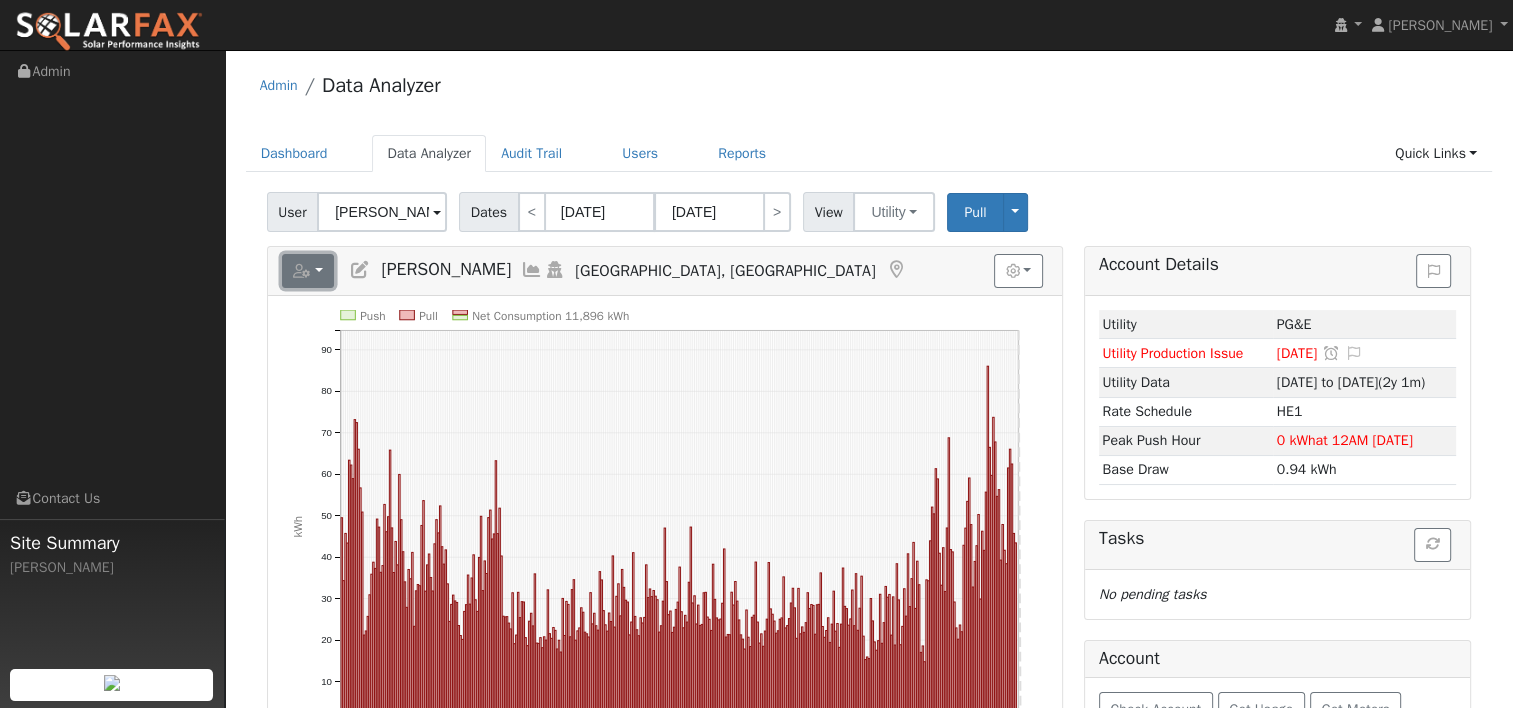 click at bounding box center [308, 271] 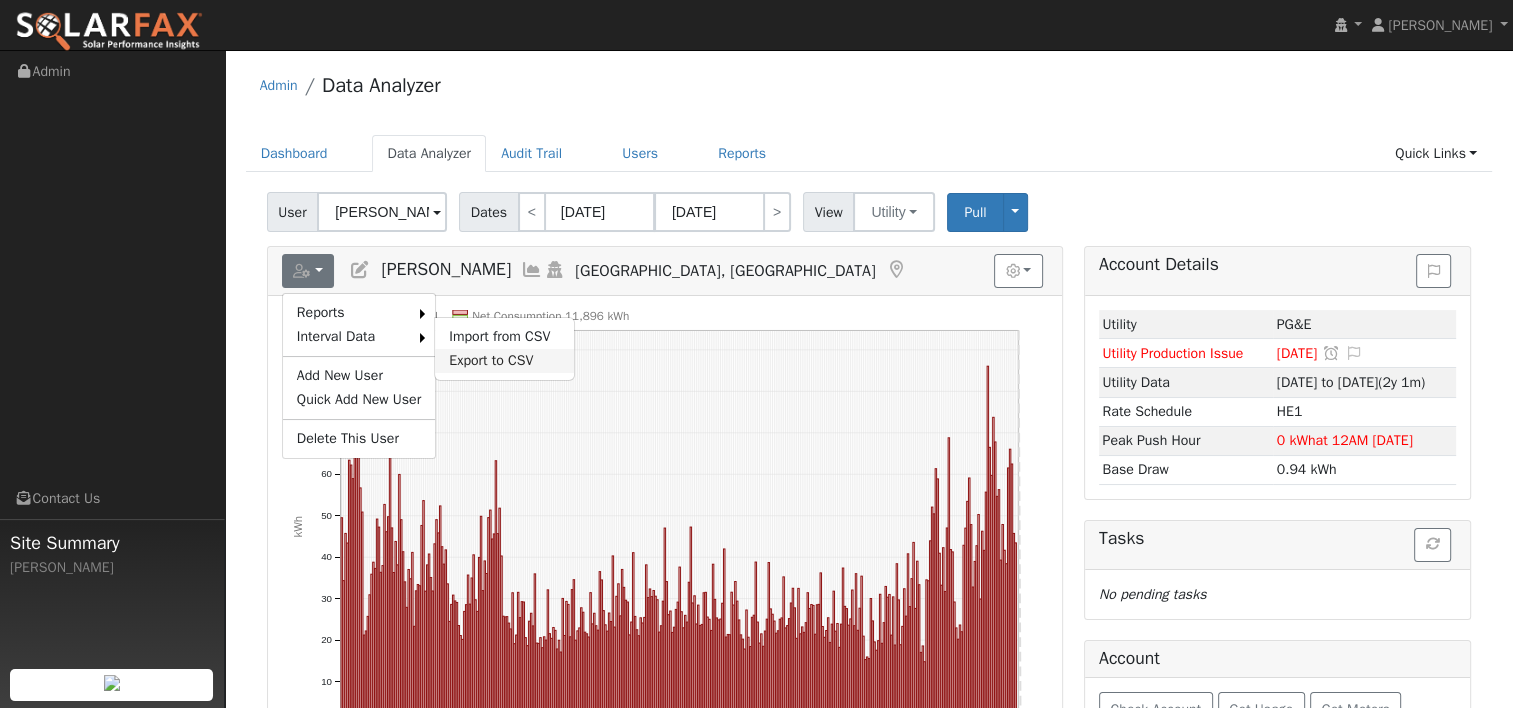 click on "Export to CSV" at bounding box center [504, 361] 